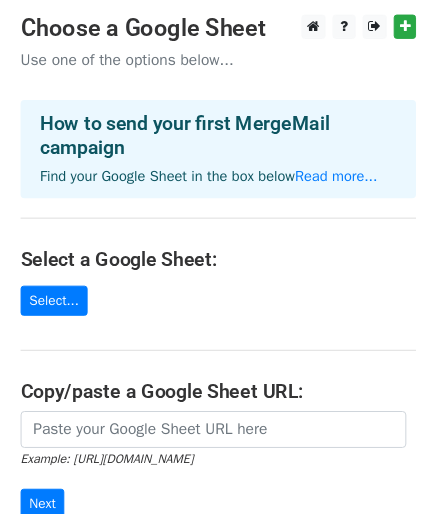 scroll, scrollTop: 0, scrollLeft: 0, axis: both 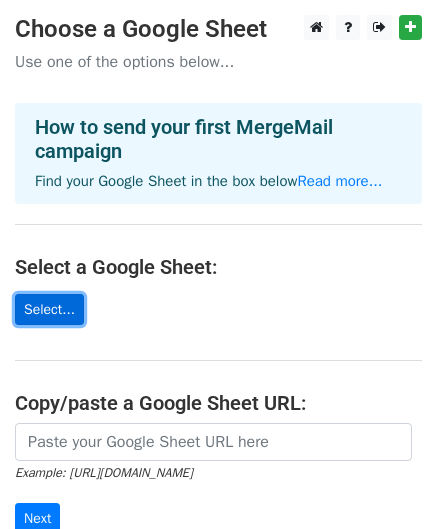 click on "Select..." at bounding box center [49, 309] 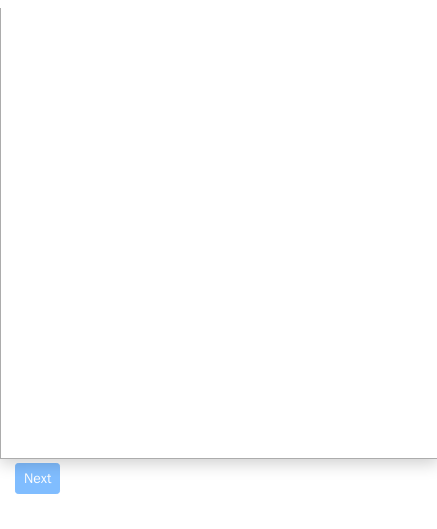 scroll, scrollTop: 34, scrollLeft: 0, axis: vertical 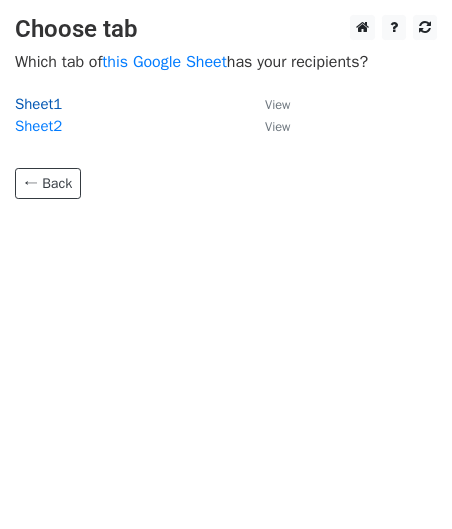 click on "Sheet1" at bounding box center (38, 104) 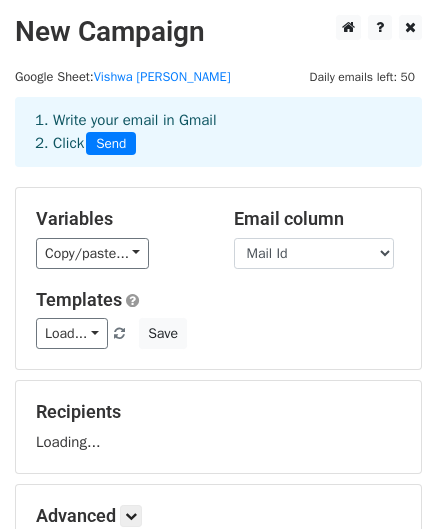 scroll, scrollTop: 0, scrollLeft: 0, axis: both 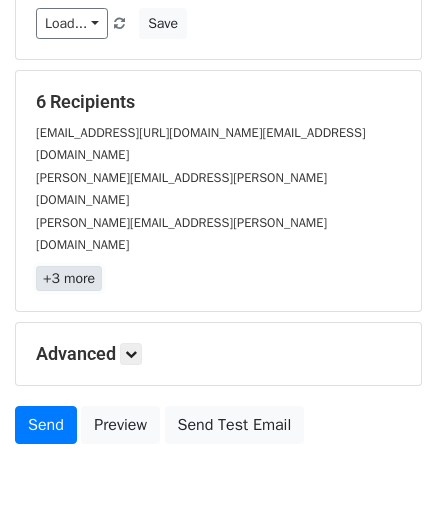 click on "+3 more" at bounding box center (69, 278) 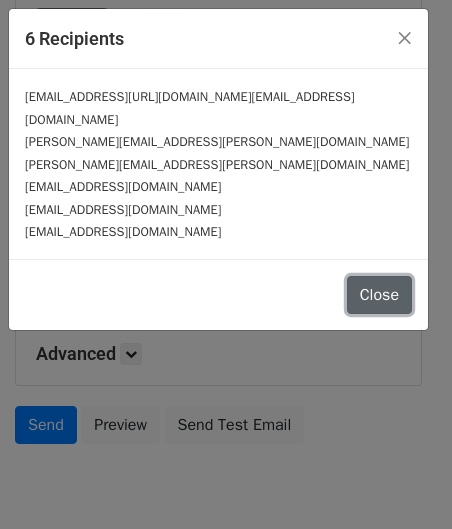 click on "Close" at bounding box center [379, 295] 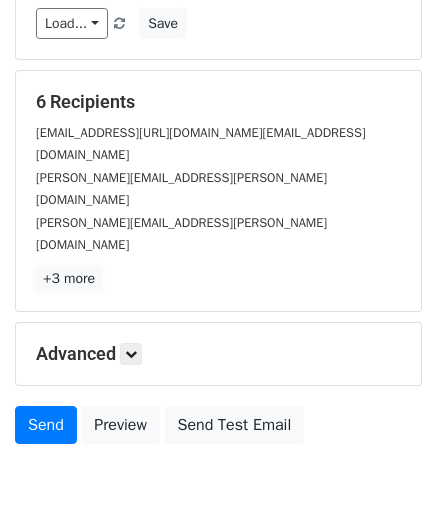 scroll, scrollTop: 323, scrollLeft: 0, axis: vertical 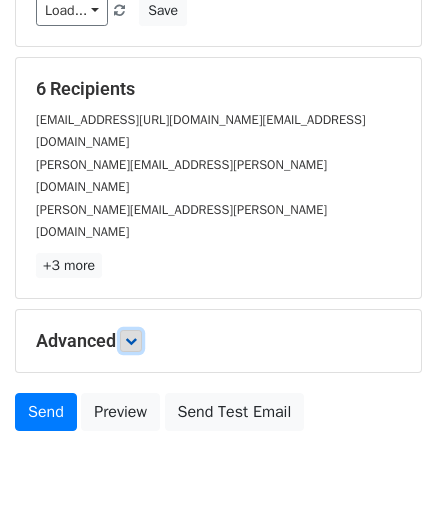 click at bounding box center (131, 341) 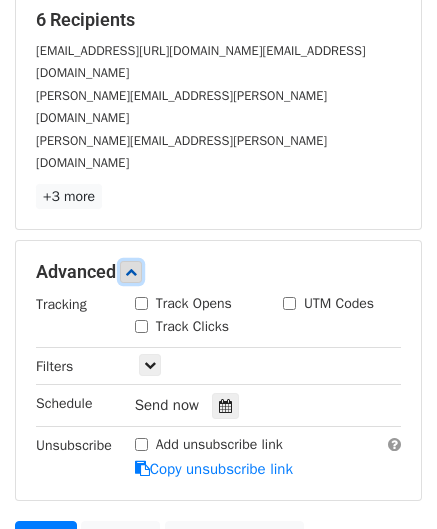 scroll, scrollTop: 402, scrollLeft: 0, axis: vertical 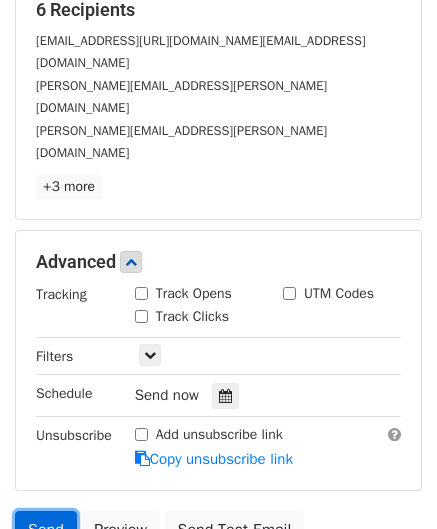 click on "Send" at bounding box center [46, 530] 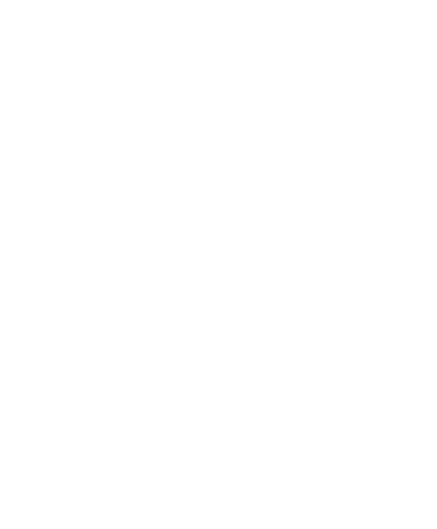 scroll, scrollTop: 0, scrollLeft: 0, axis: both 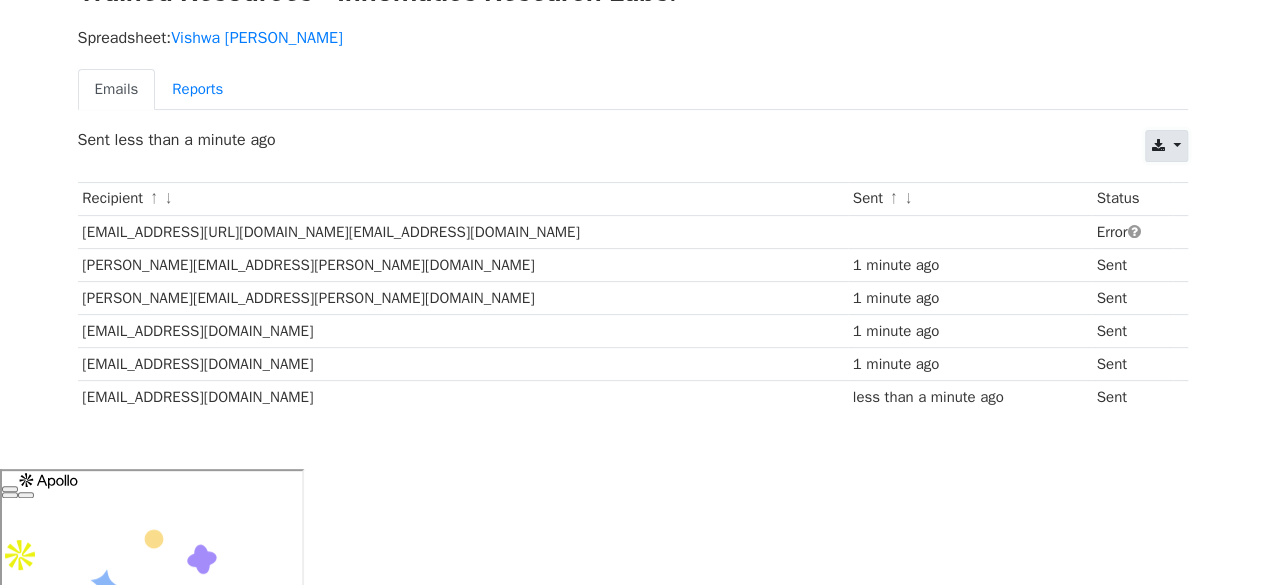 click at bounding box center [1166, 146] 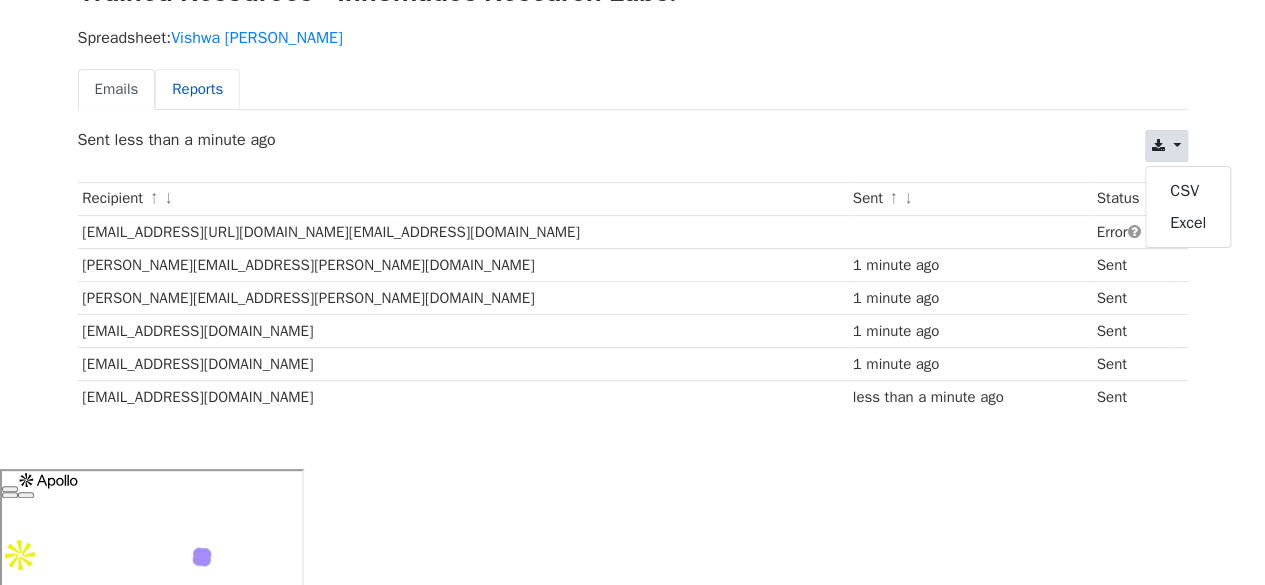 click on "Reports" at bounding box center (197, 89) 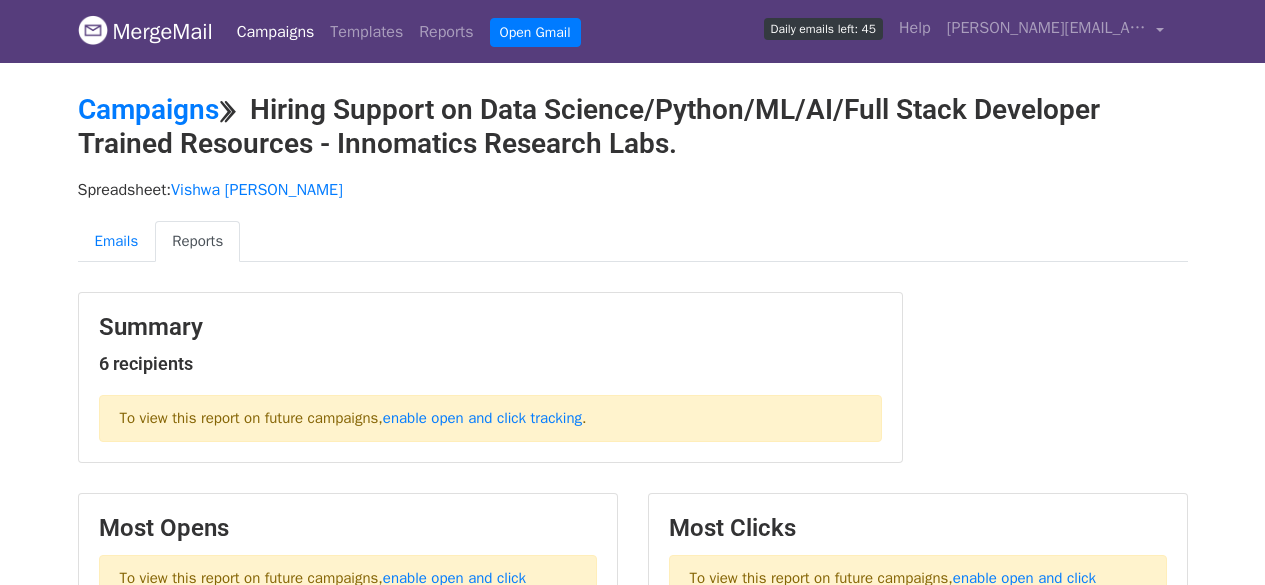 scroll, scrollTop: 0, scrollLeft: 0, axis: both 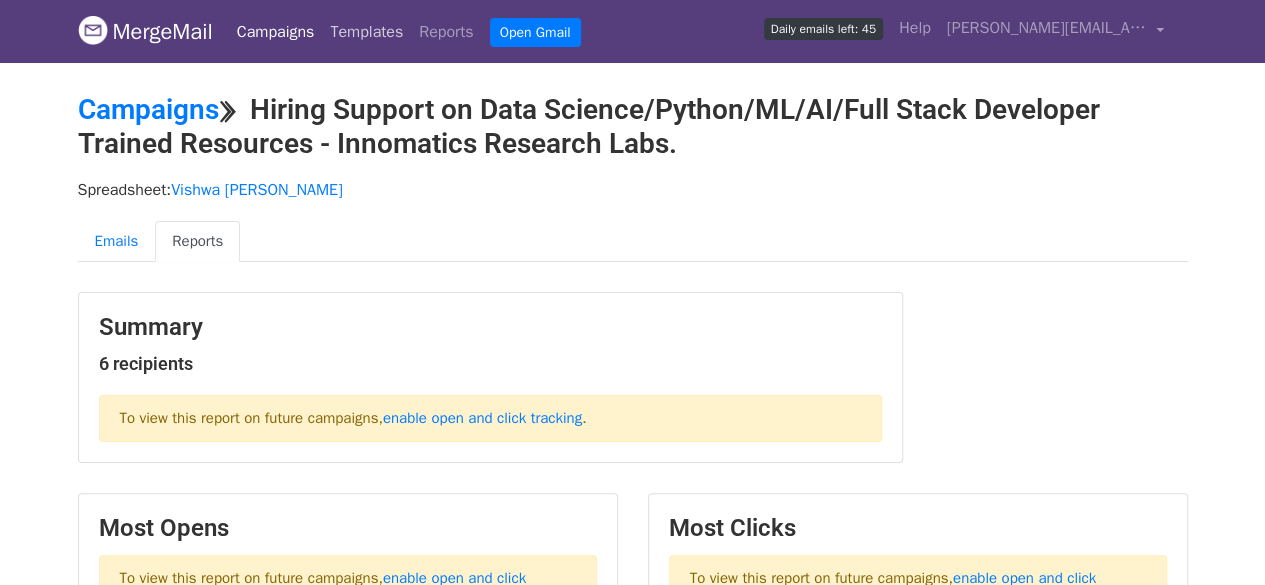 click on "Templates" at bounding box center (366, 32) 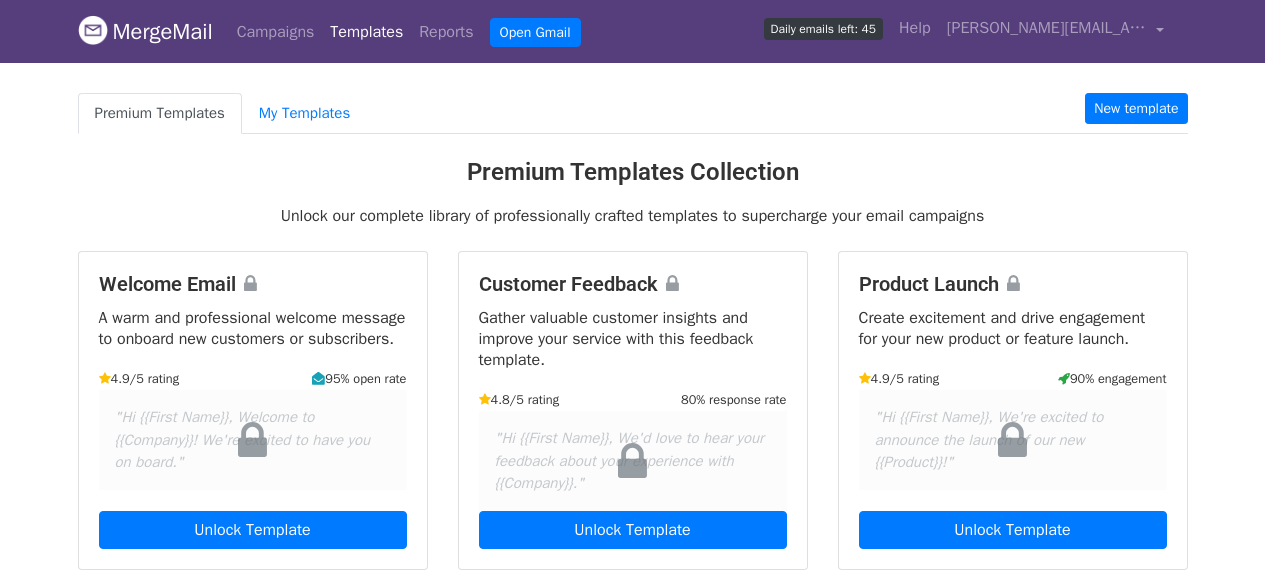 scroll, scrollTop: 0, scrollLeft: 0, axis: both 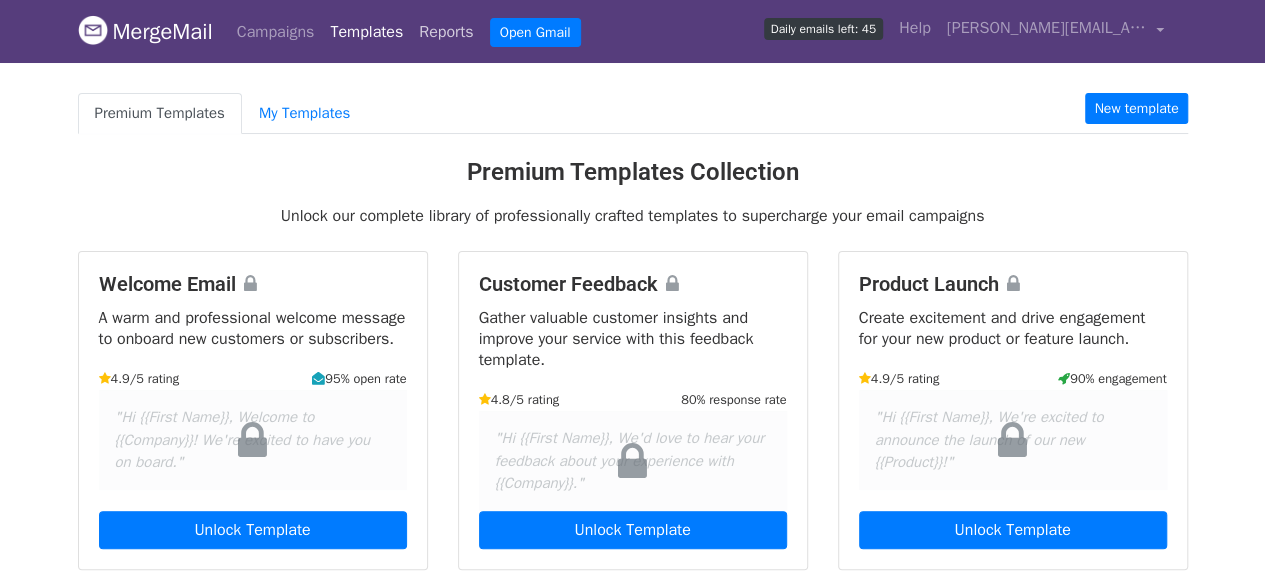 click on "Reports" at bounding box center [446, 32] 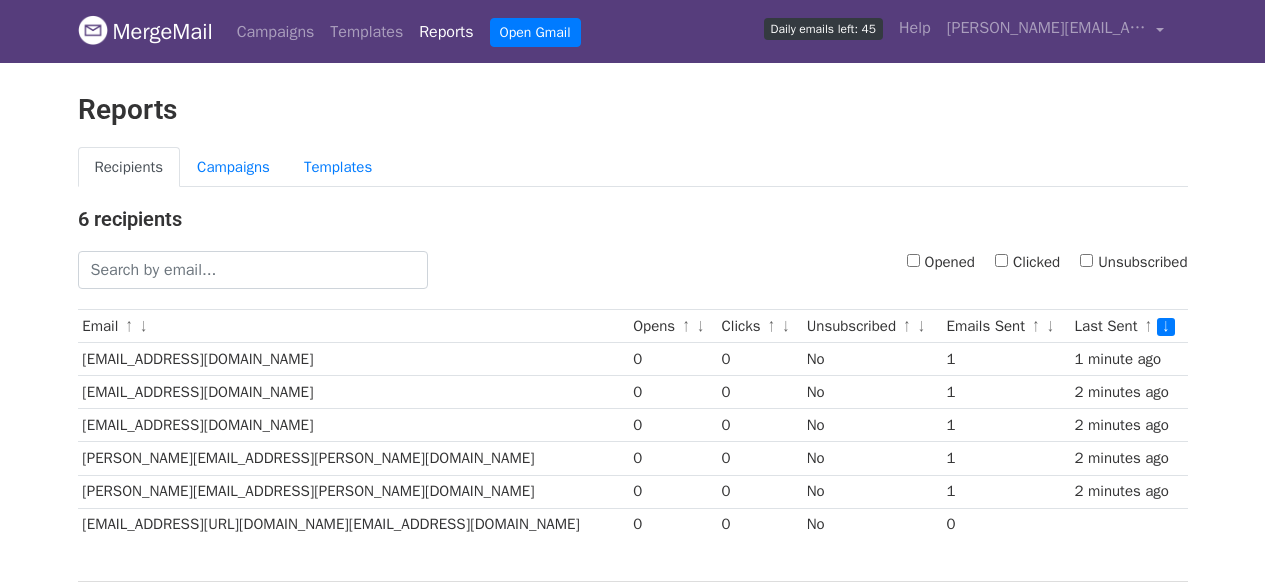 scroll, scrollTop: 0, scrollLeft: 0, axis: both 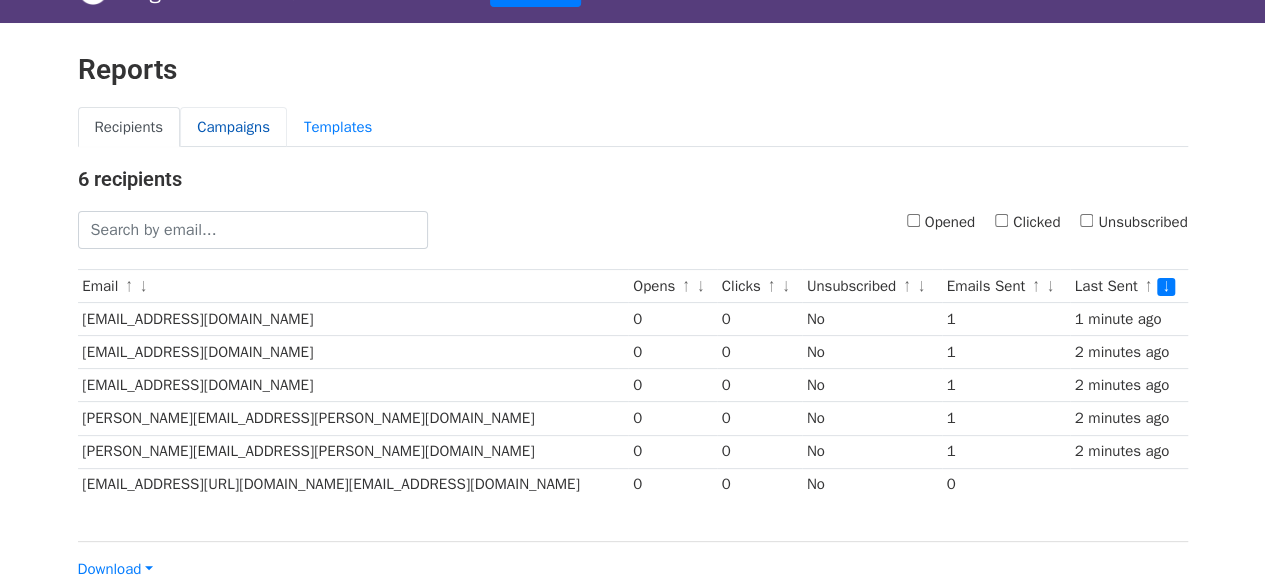 click on "Campaigns" at bounding box center (233, 127) 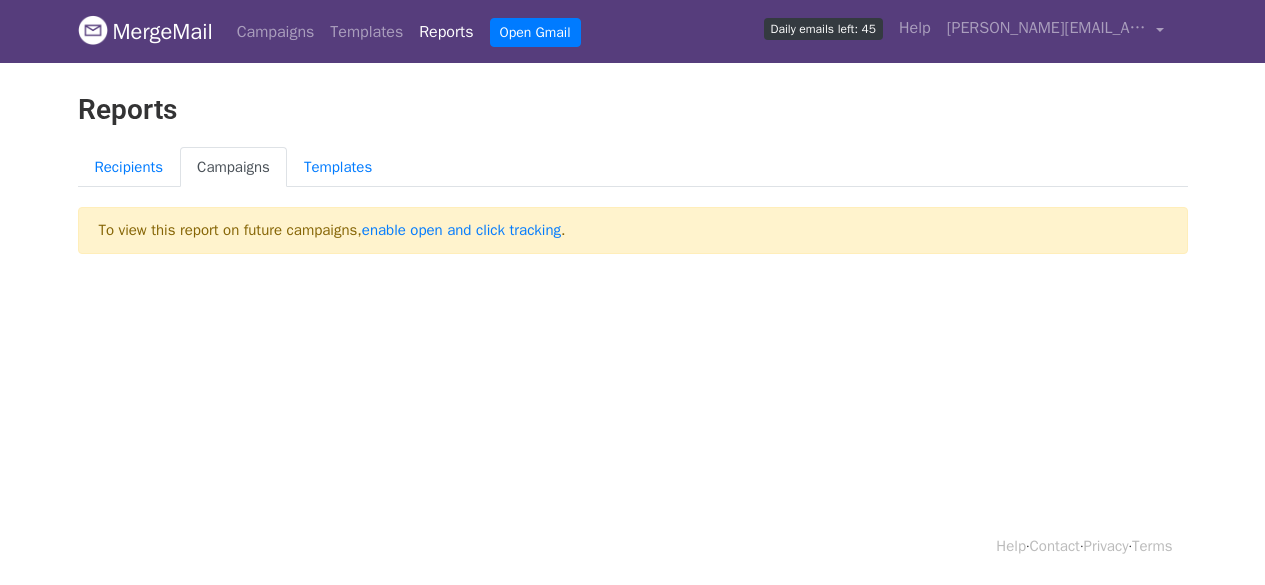 scroll, scrollTop: 0, scrollLeft: 0, axis: both 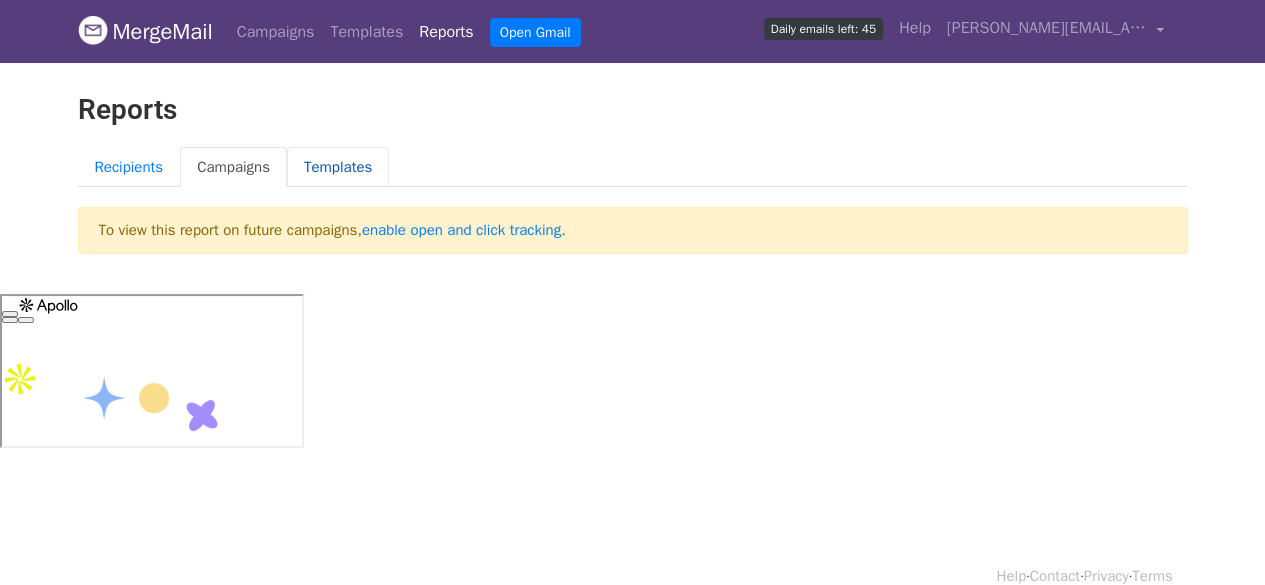 click on "Templates" at bounding box center (338, 167) 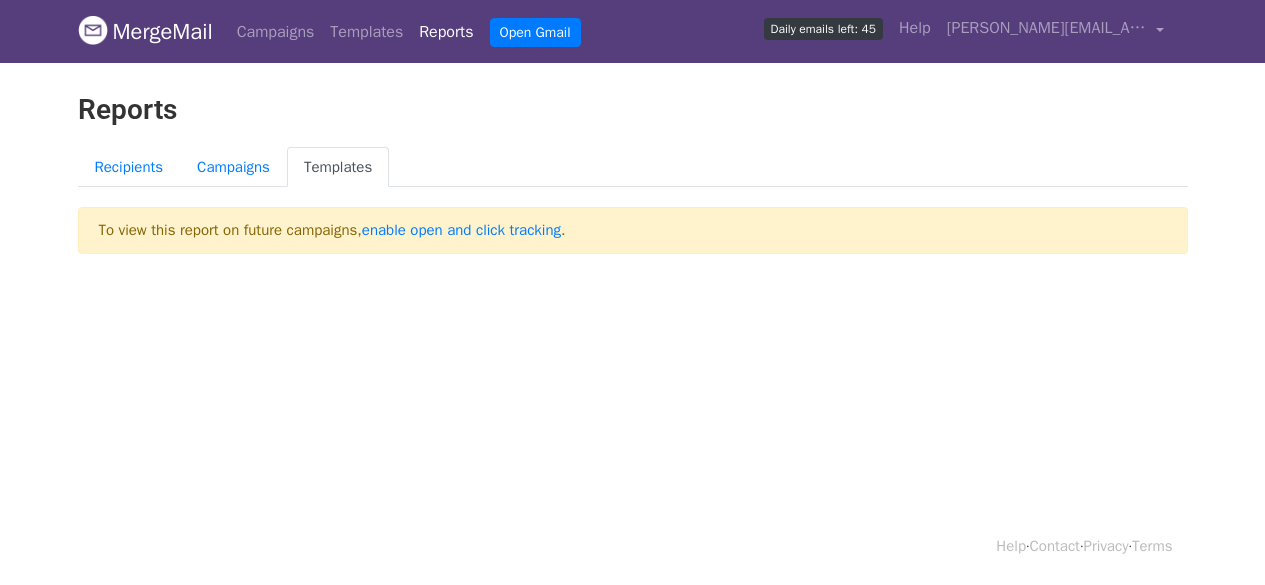 scroll, scrollTop: 0, scrollLeft: 0, axis: both 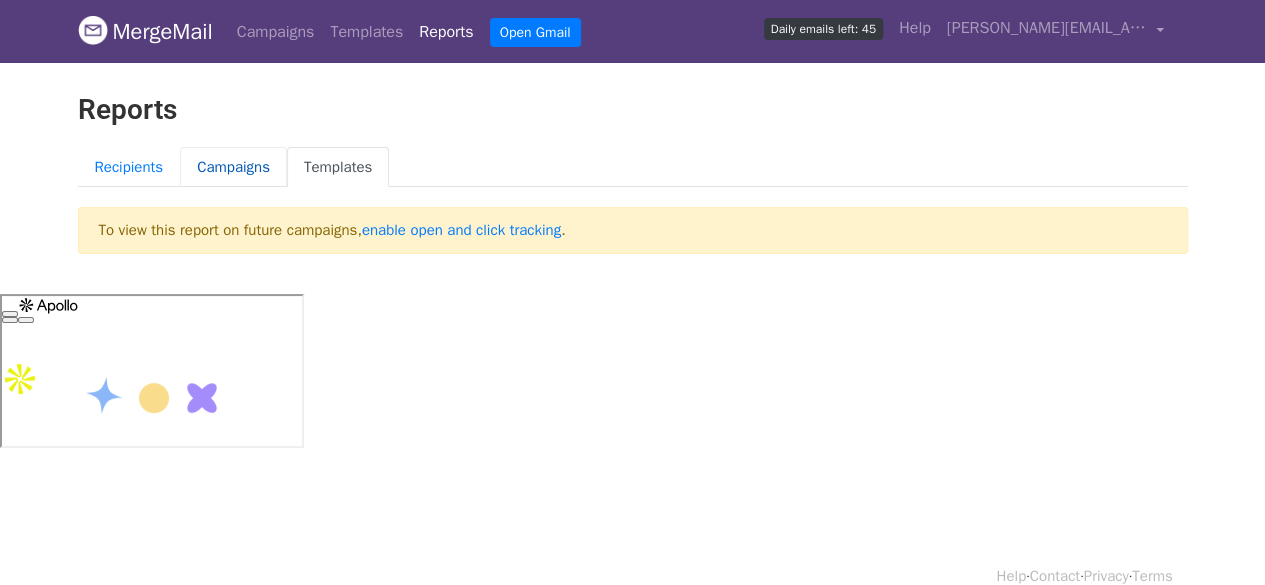 click on "Campaigns" at bounding box center (233, 167) 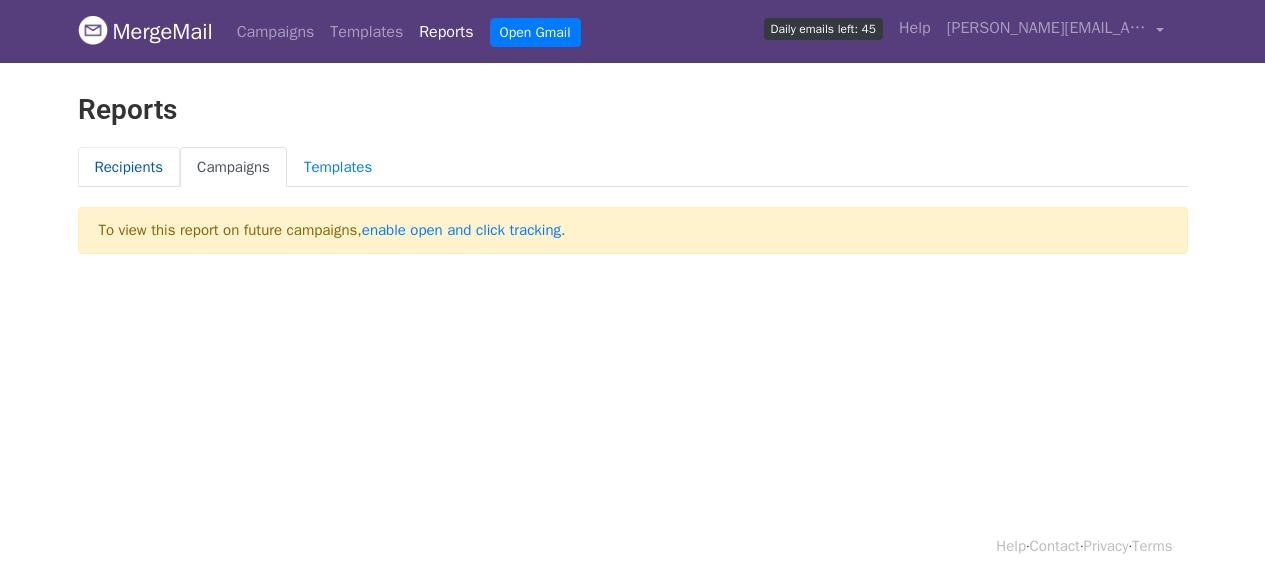 scroll, scrollTop: 0, scrollLeft: 0, axis: both 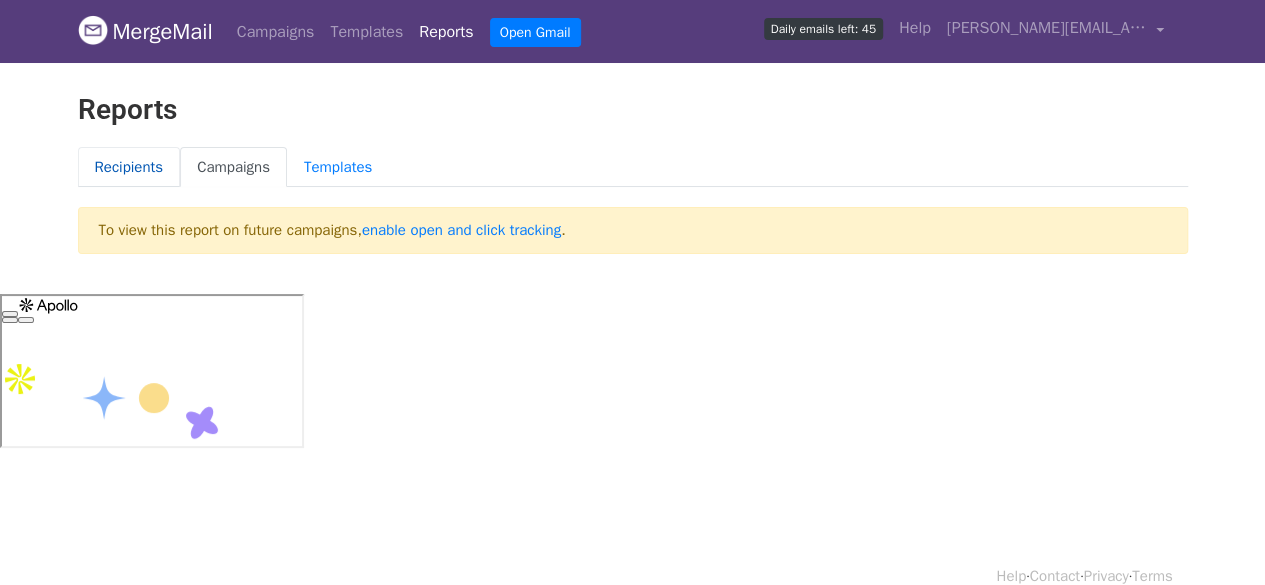 click on "Recipients" at bounding box center (129, 167) 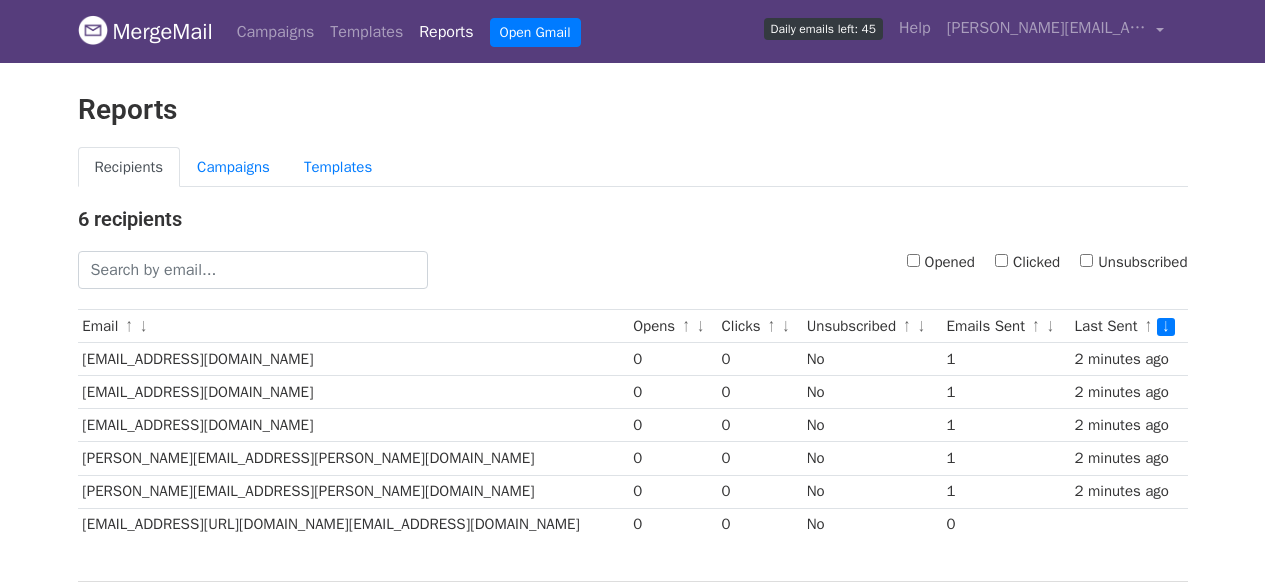 scroll, scrollTop: 0, scrollLeft: 0, axis: both 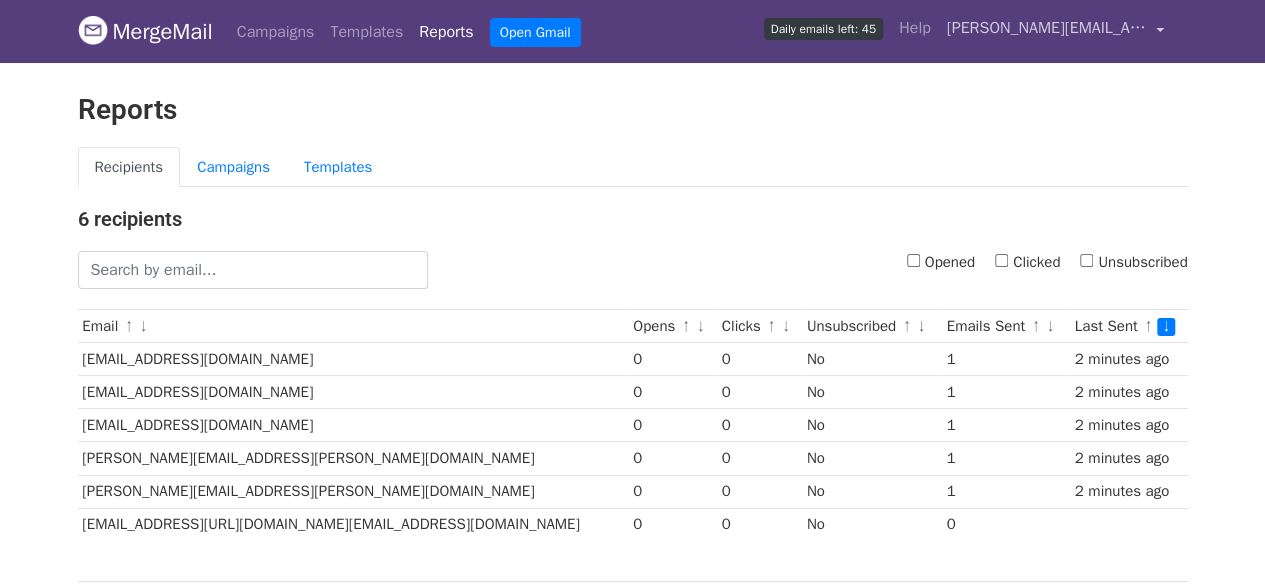 click on "[PERSON_NAME][EMAIL_ADDRESS][PERSON_NAME][DOMAIN_NAME]" at bounding box center [1055, 31] 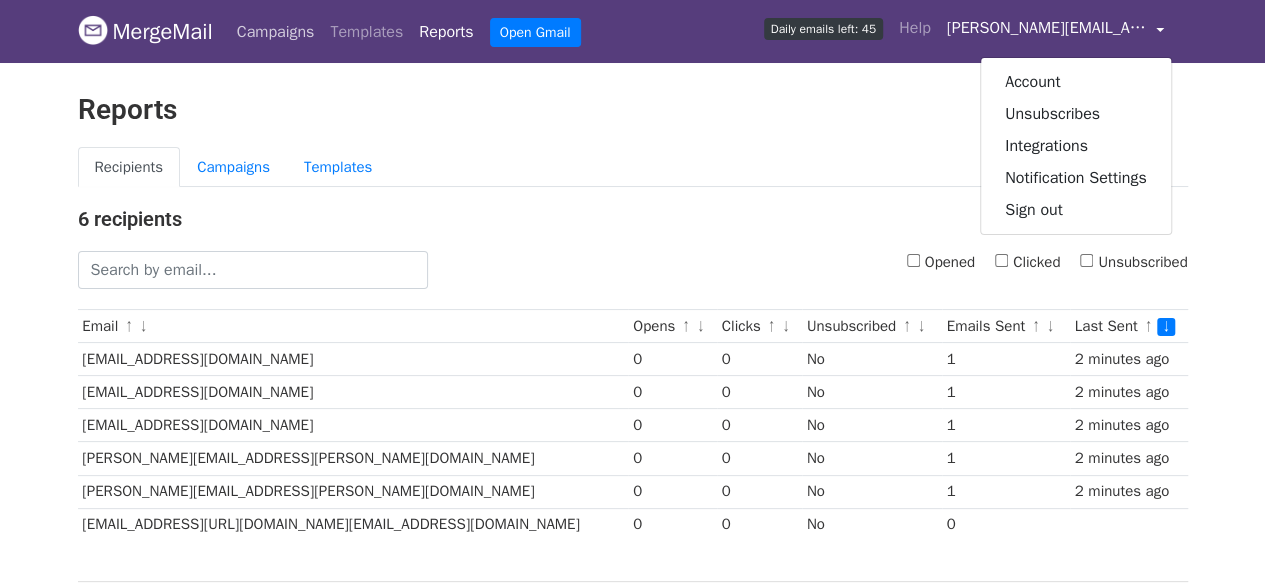 click on "Campaigns" at bounding box center (276, 32) 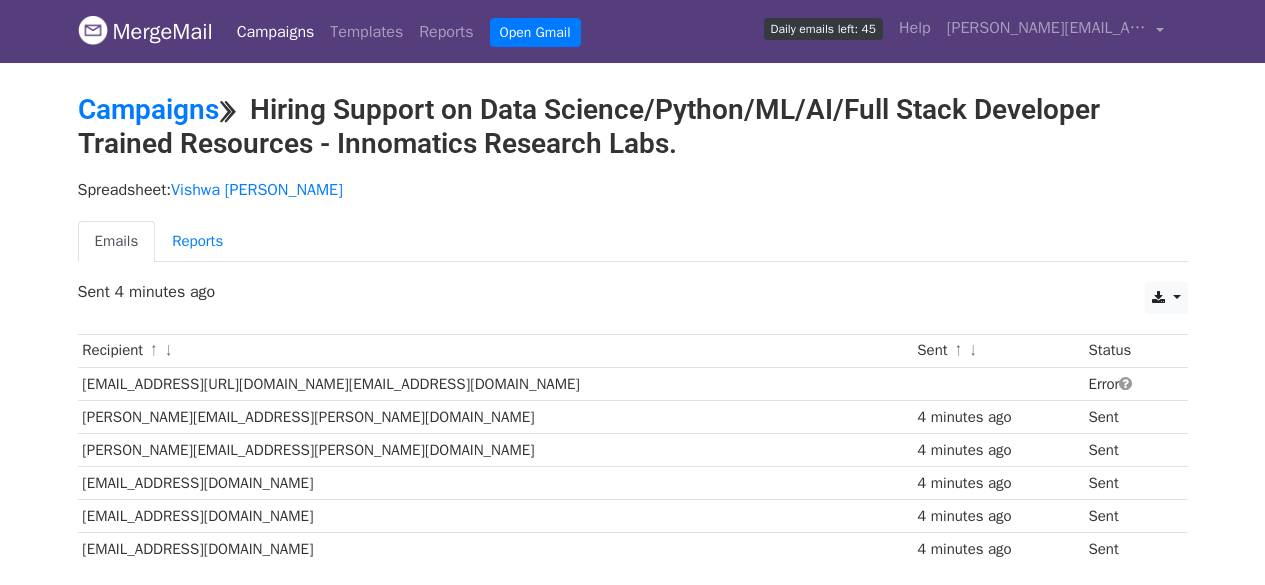 scroll, scrollTop: 0, scrollLeft: 0, axis: both 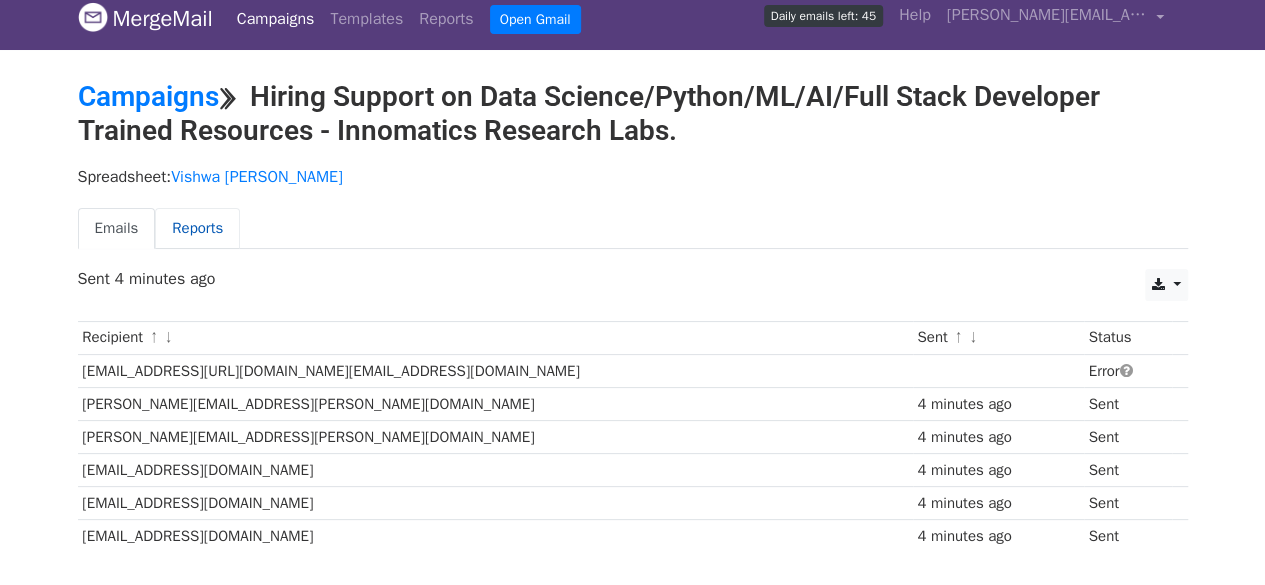 click on "Reports" at bounding box center (197, 228) 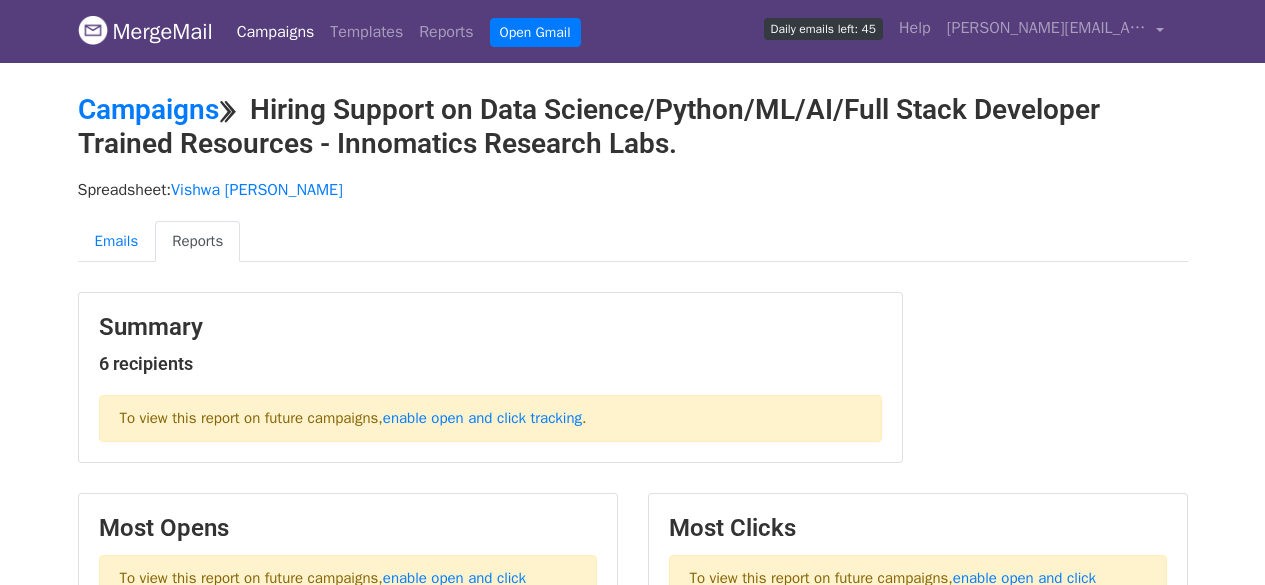 scroll, scrollTop: 0, scrollLeft: 0, axis: both 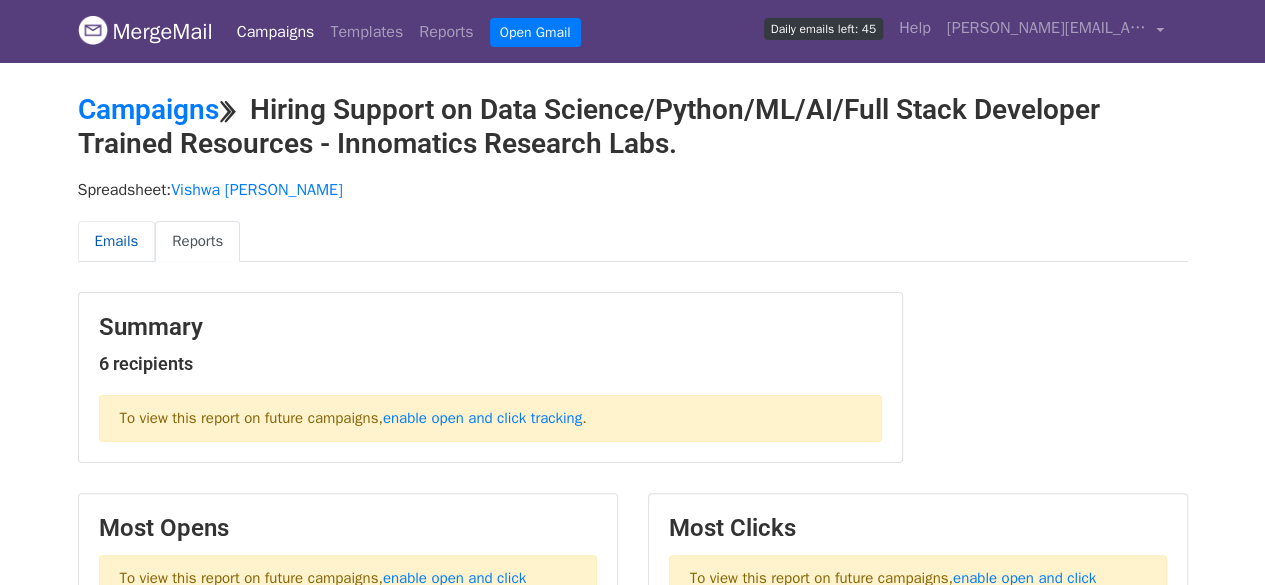 click on "Emails" at bounding box center (117, 241) 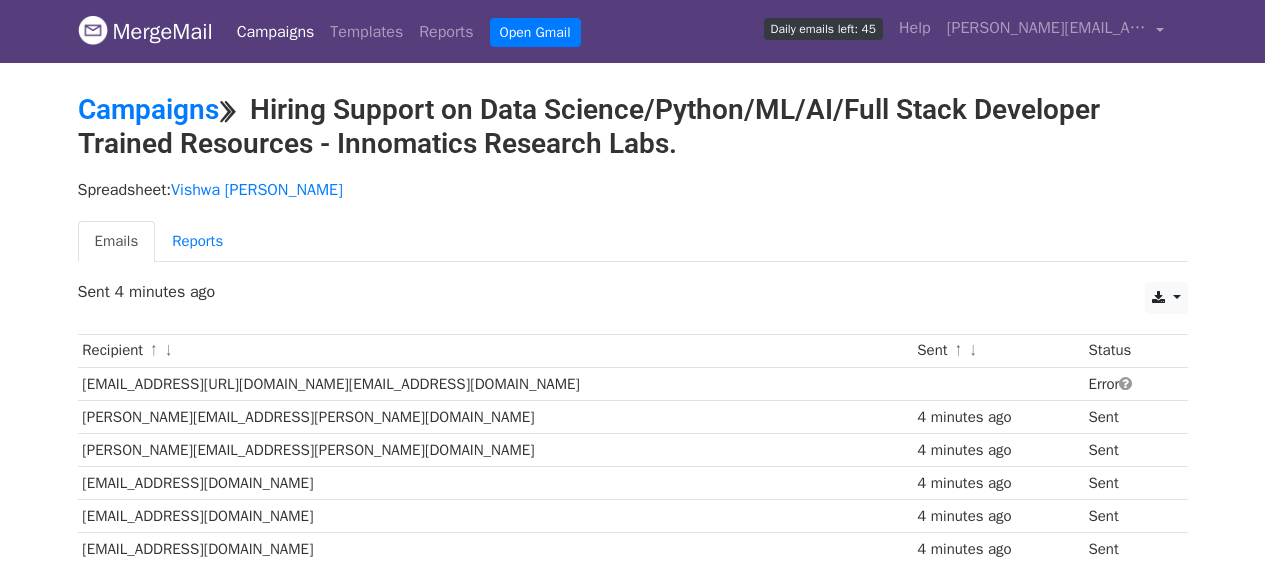 scroll, scrollTop: 0, scrollLeft: 0, axis: both 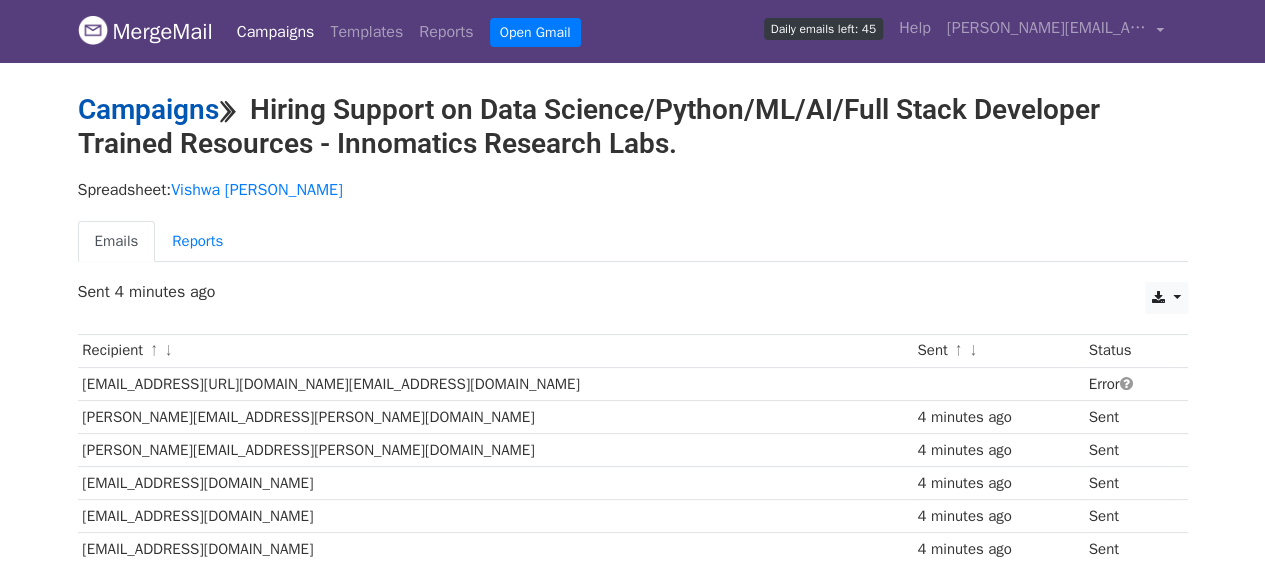 click on "Campaigns" at bounding box center (148, 109) 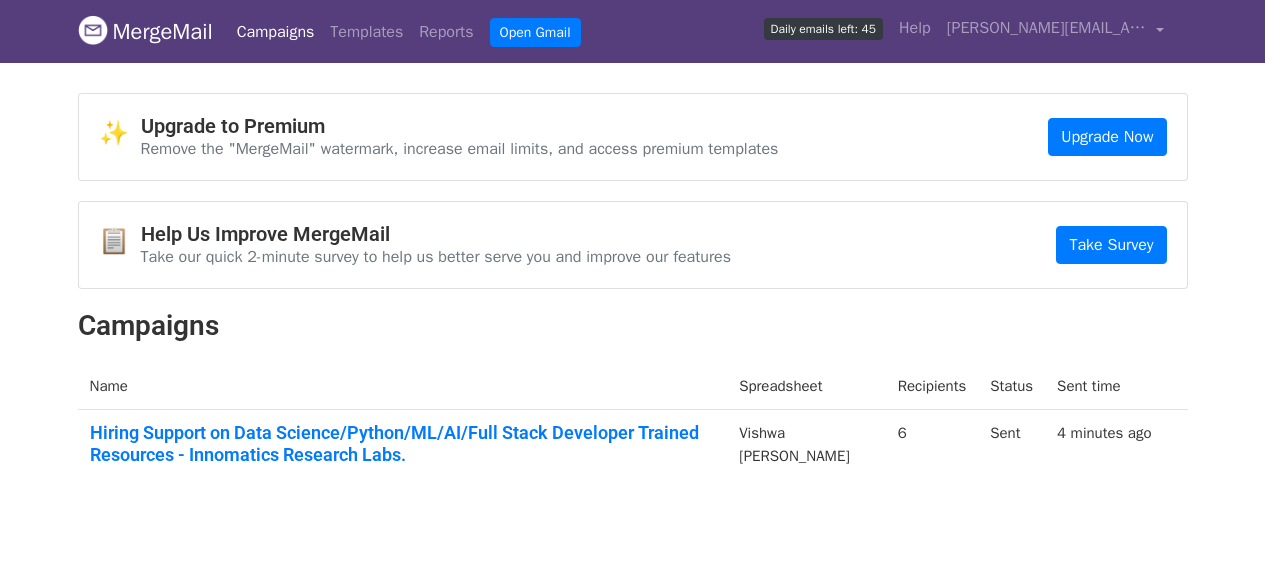 scroll, scrollTop: 0, scrollLeft: 0, axis: both 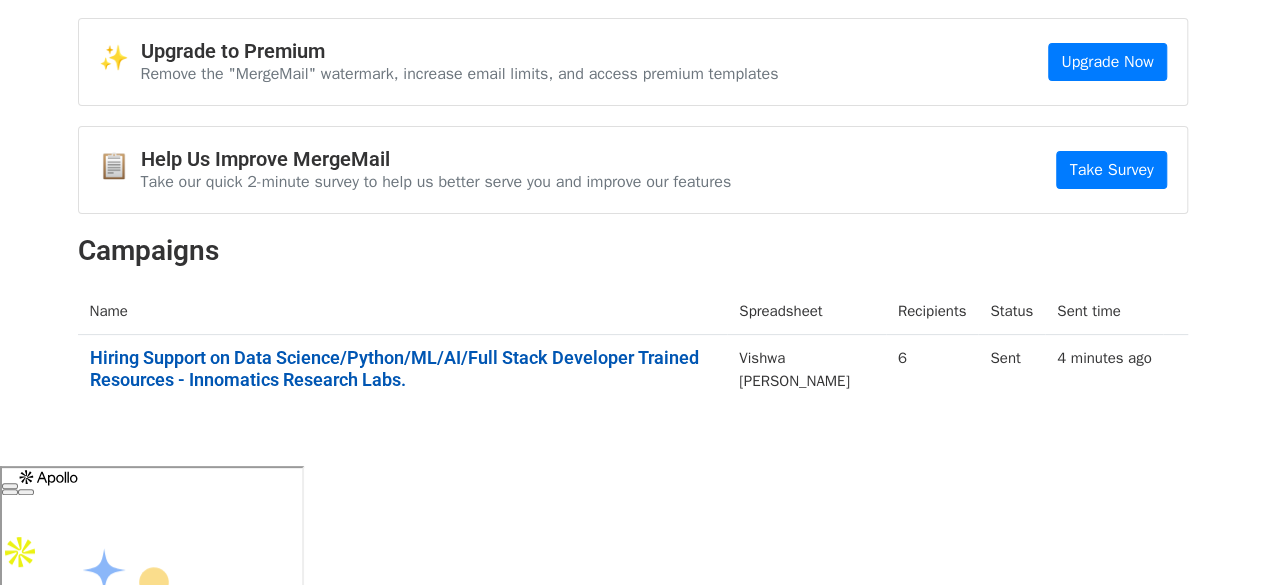 click on "Hiring Support on Data Science/Python/ML/AI/Full Stack Developer Trained Resources - Innomatics Research Labs." at bounding box center (403, 368) 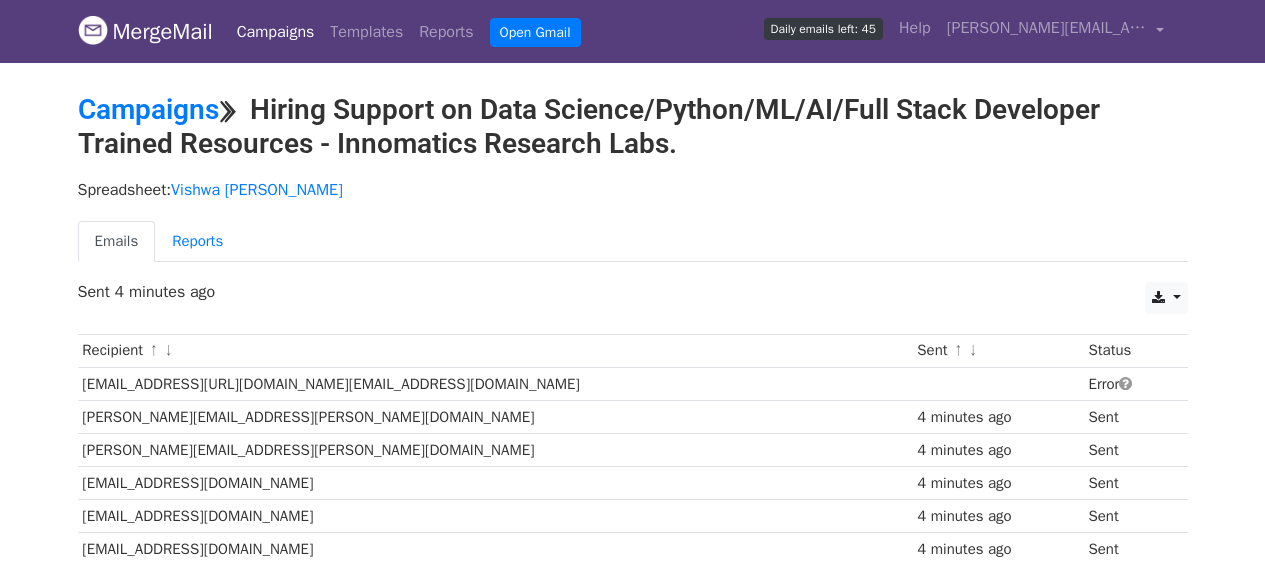 scroll, scrollTop: 0, scrollLeft: 0, axis: both 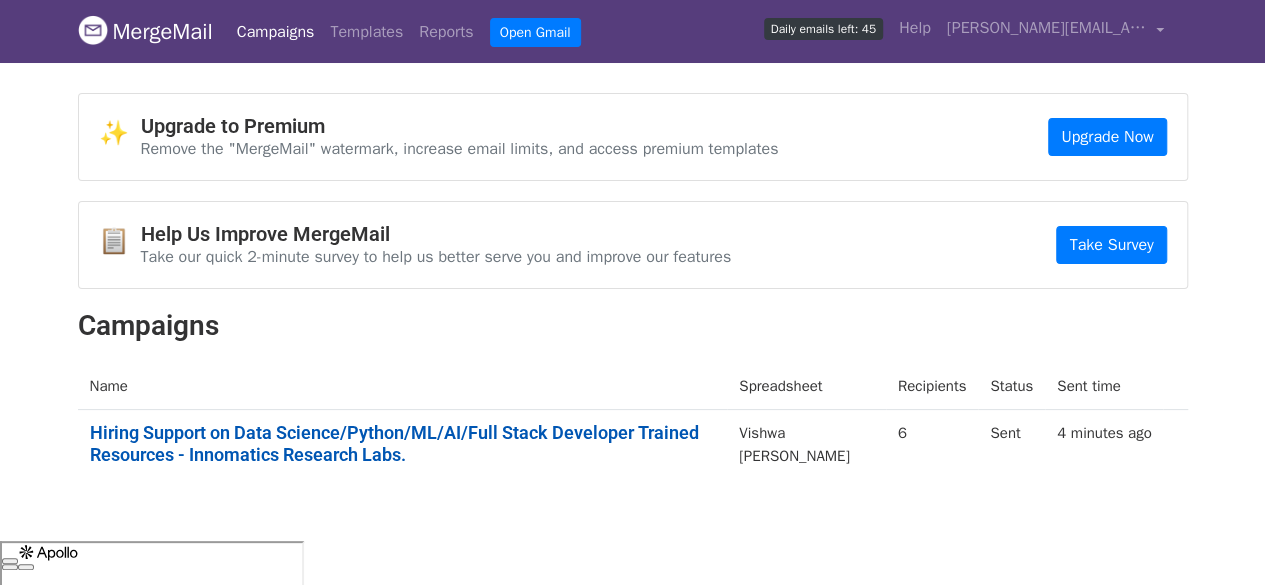 click on "Hiring Support on Data Science/Python/ML/AI/Full Stack Developer Trained Resources - Innomatics Research Labs." at bounding box center [403, 443] 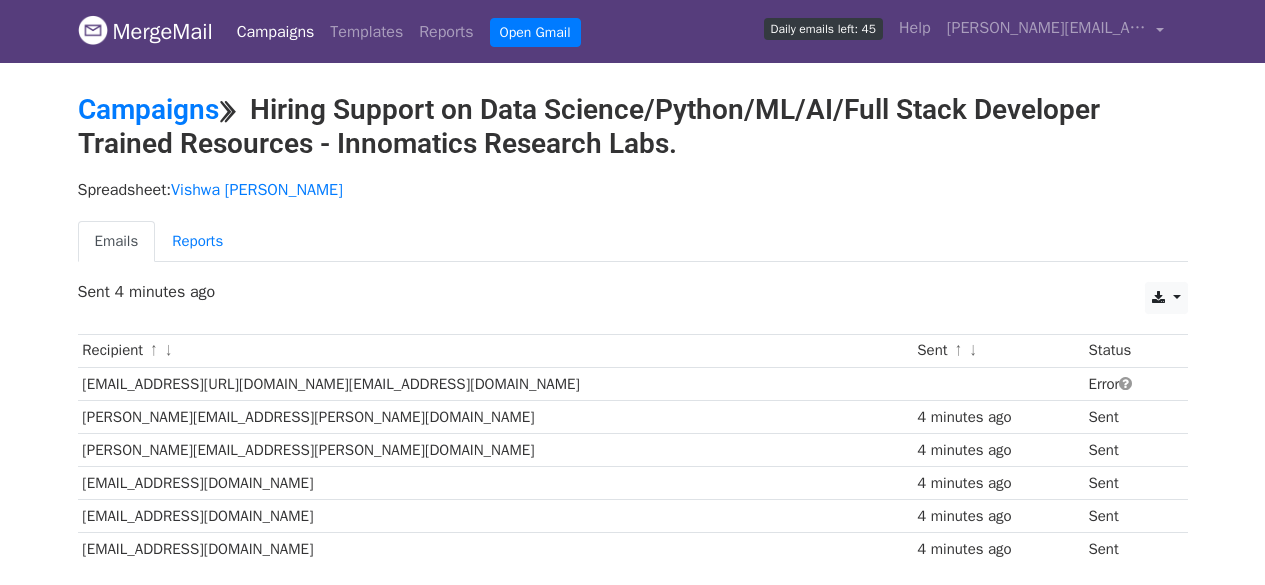 scroll, scrollTop: 0, scrollLeft: 0, axis: both 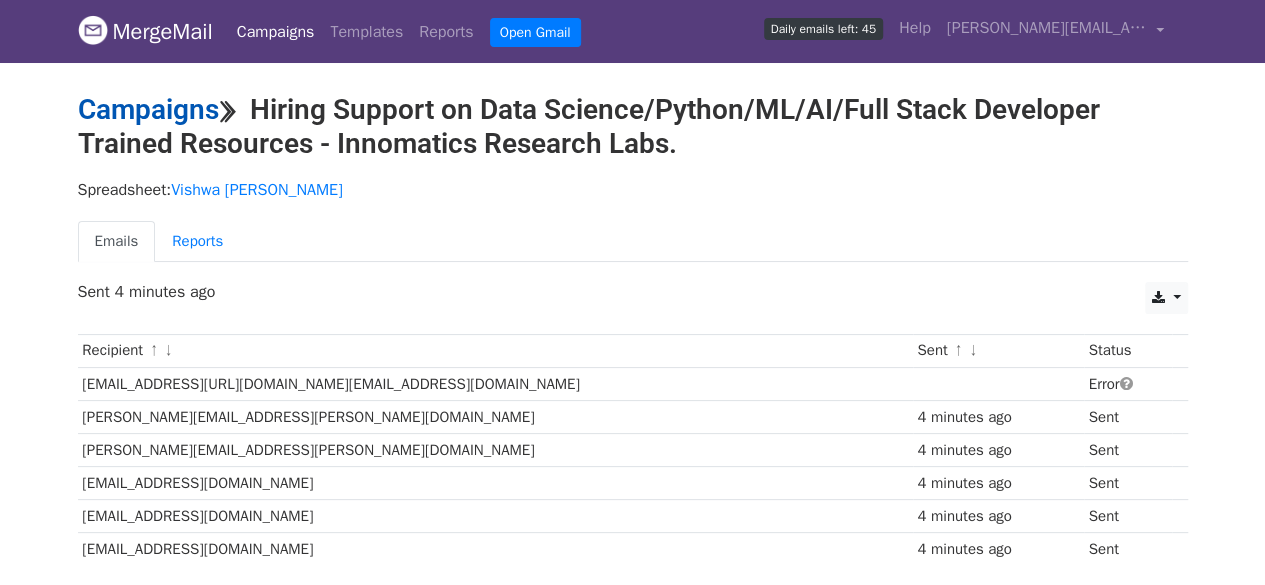 click on "Campaigns" at bounding box center [148, 109] 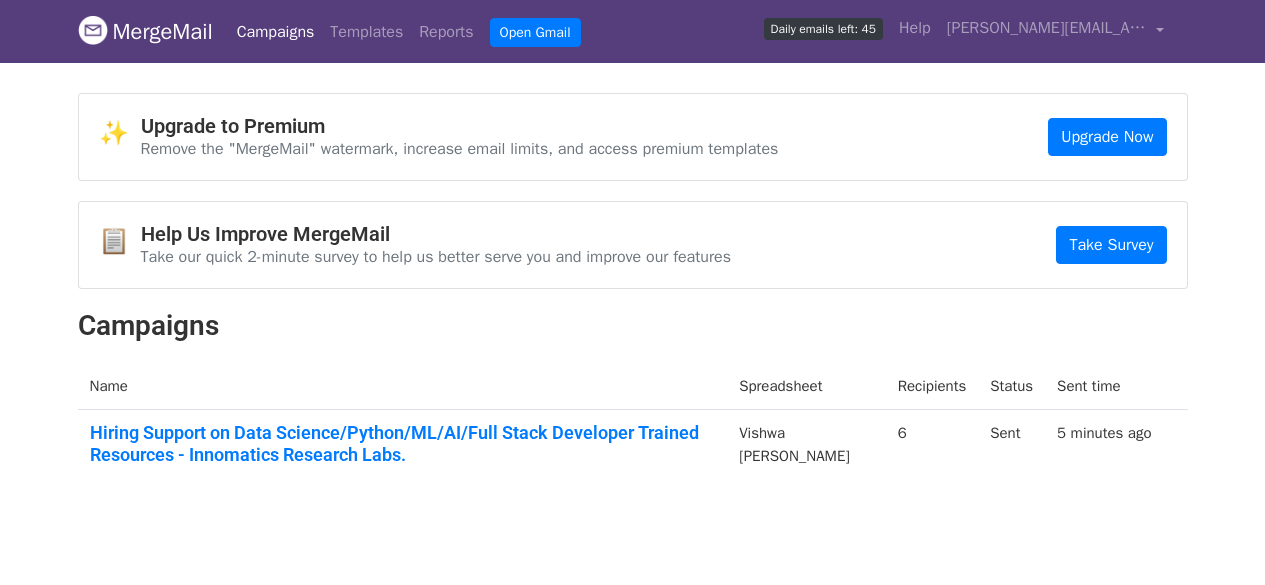 scroll, scrollTop: 0, scrollLeft: 0, axis: both 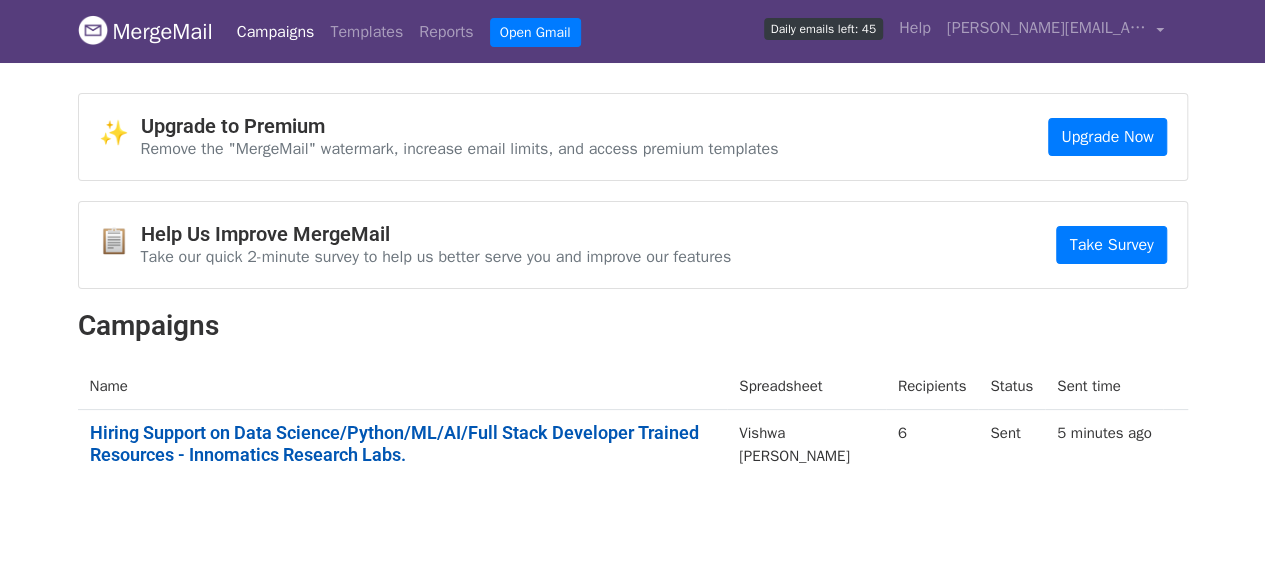click on "Hiring Support on Data Science/Python/ML/AI/Full Stack Developer Trained Resources - Innomatics Research Labs." at bounding box center (403, 443) 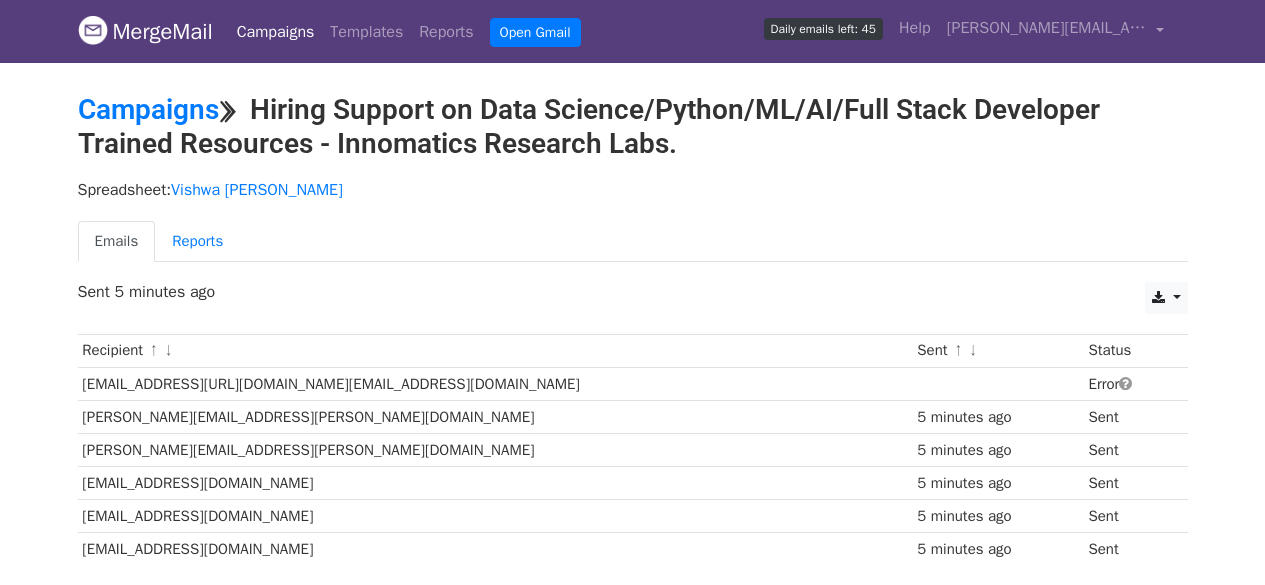 scroll, scrollTop: 0, scrollLeft: 0, axis: both 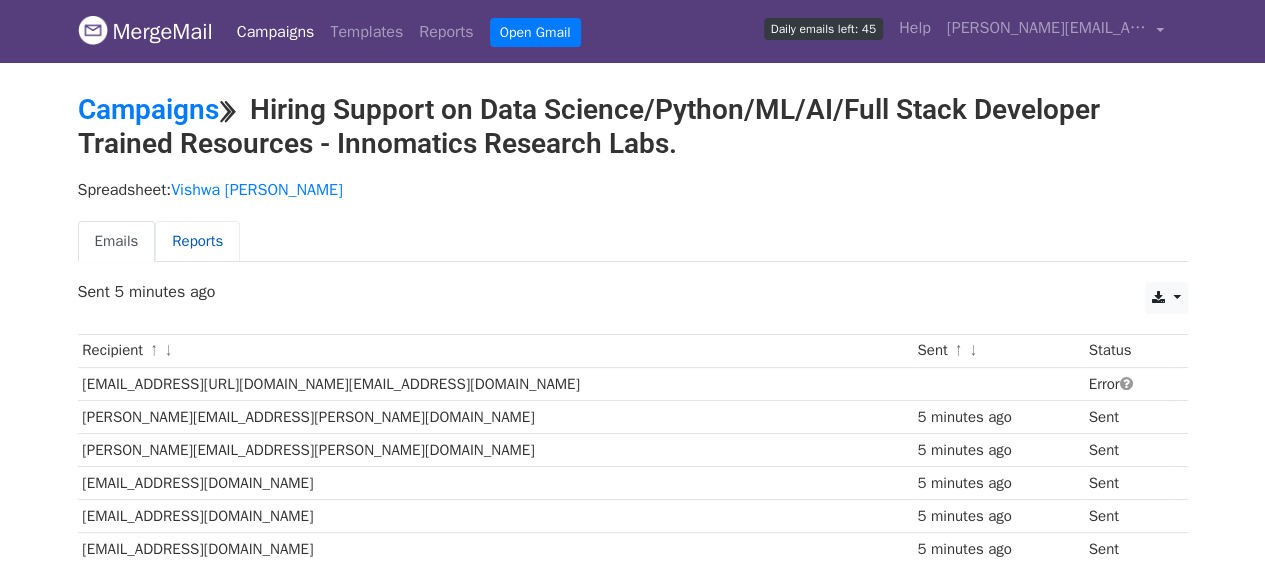 click on "Reports" at bounding box center (197, 241) 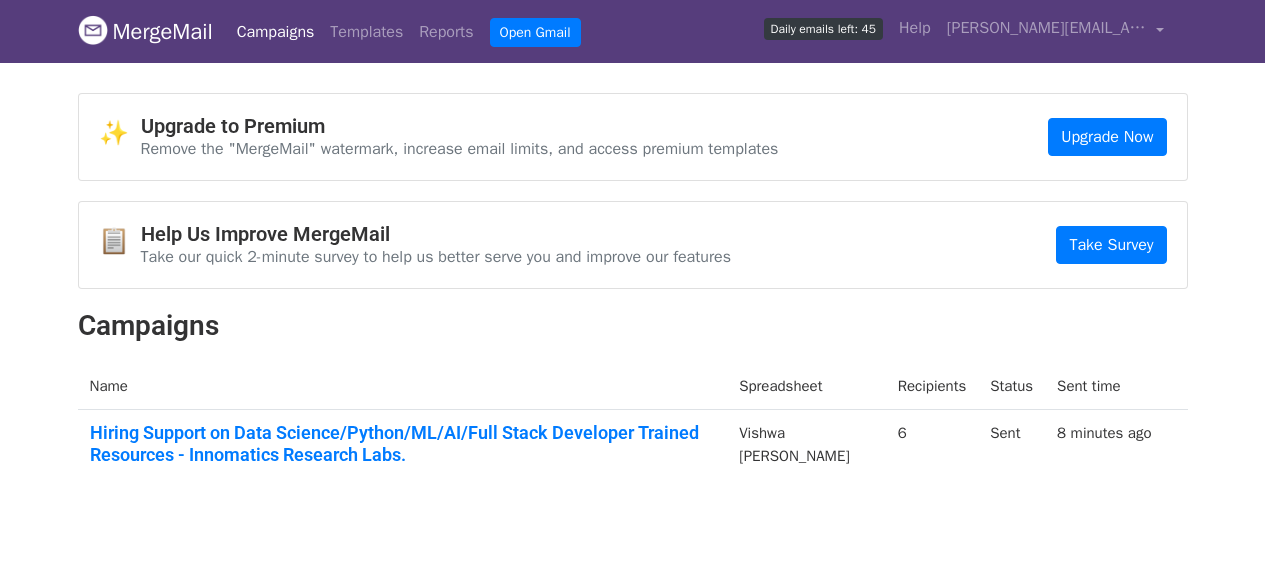 scroll, scrollTop: 0, scrollLeft: 0, axis: both 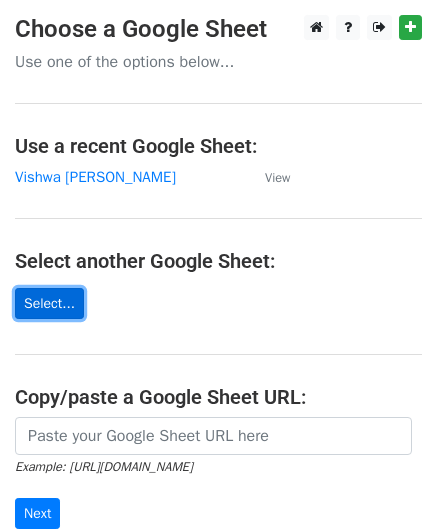 click on "Select..." at bounding box center (49, 303) 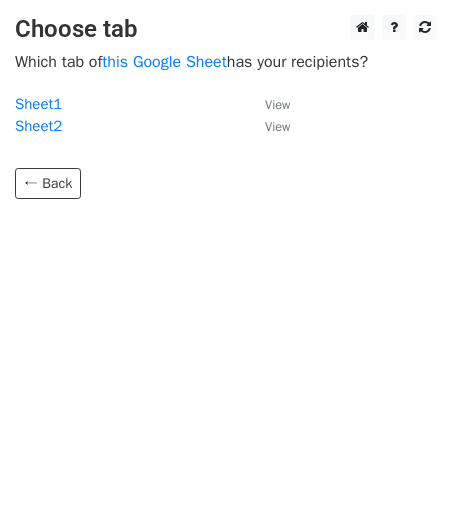 scroll, scrollTop: 0, scrollLeft: 0, axis: both 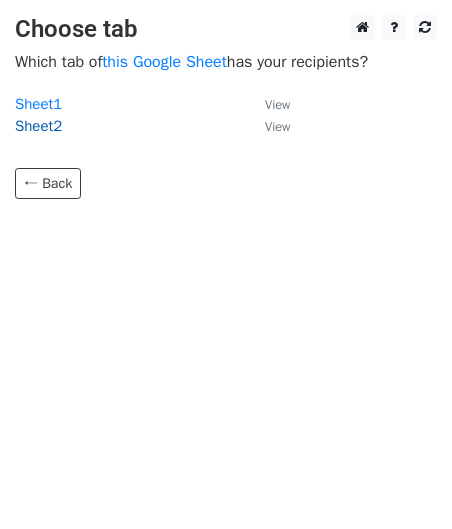 click on "Sheet2" at bounding box center [38, 126] 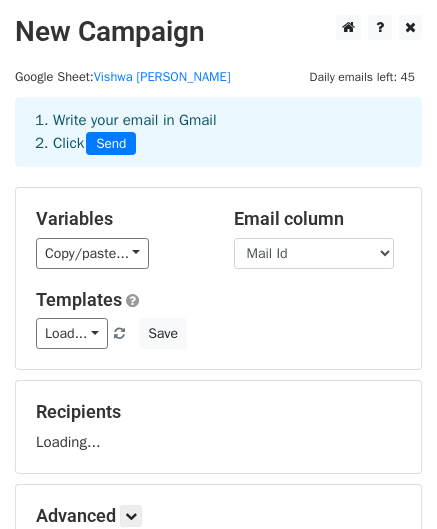 scroll, scrollTop: 0, scrollLeft: 0, axis: both 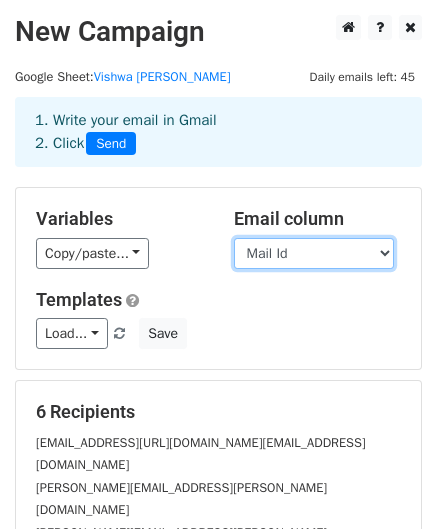 click on "Company Name
Role
linkedin
Contacted person
Contact Number
Mail Id
Mail id
Remarks" at bounding box center (314, 253) 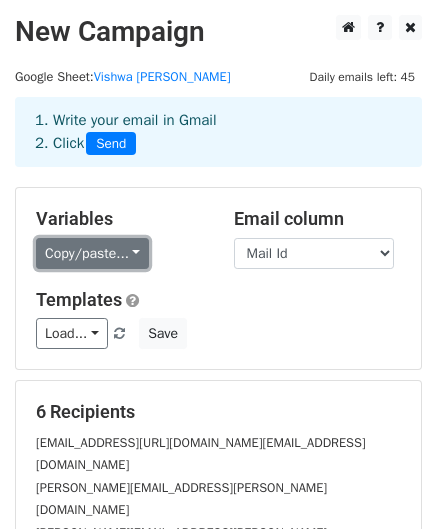 click on "Copy/paste..." at bounding box center (92, 253) 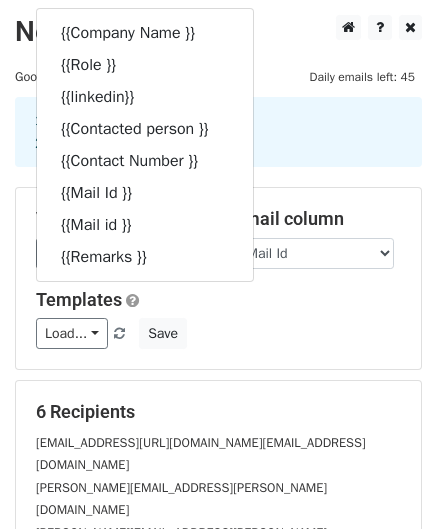 click on "Load...
No templates saved
Save" at bounding box center (218, 333) 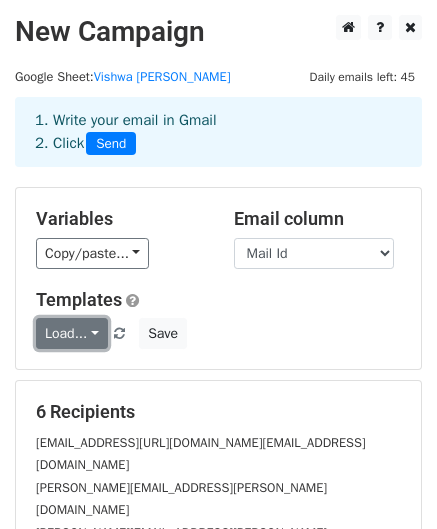 click on "Load..." at bounding box center (72, 333) 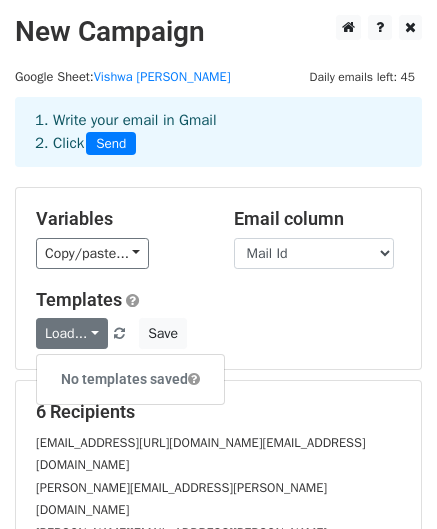 click on "Load...
No templates saved
Save" at bounding box center (218, 333) 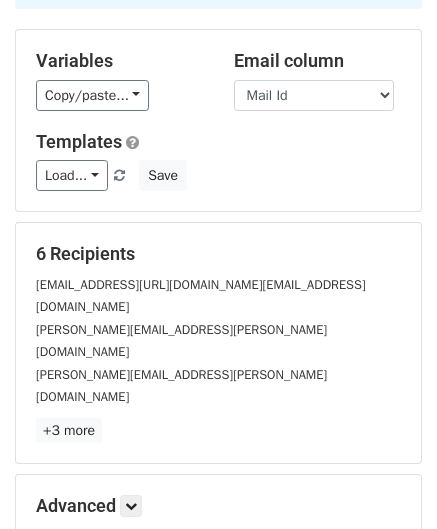 scroll, scrollTop: 159, scrollLeft: 0, axis: vertical 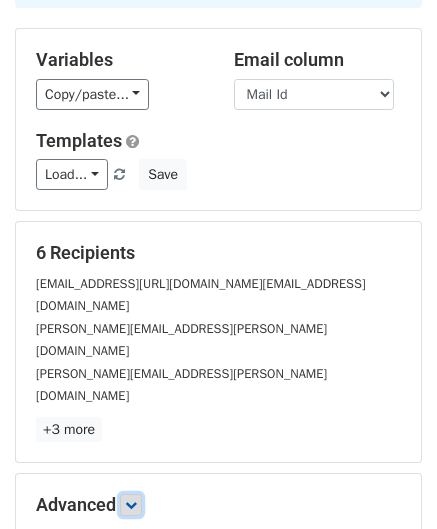 click at bounding box center [131, 505] 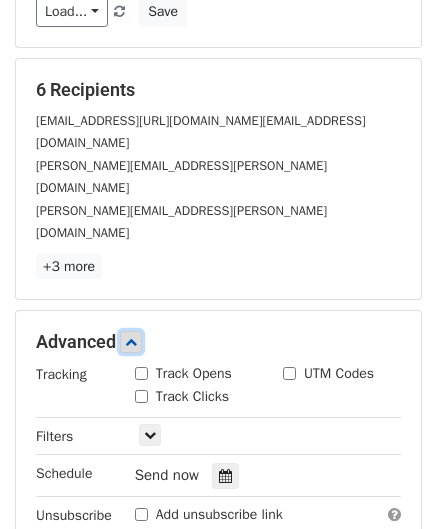 scroll, scrollTop: 359, scrollLeft: 0, axis: vertical 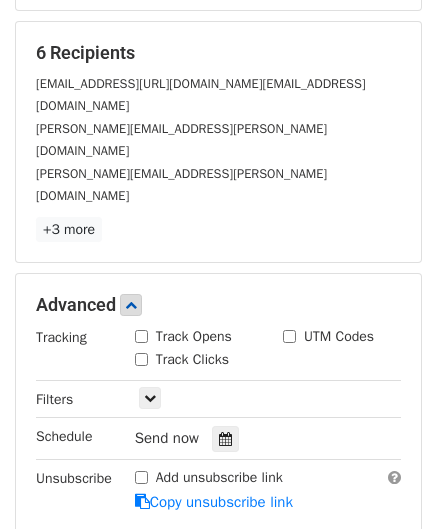 click on "Track Opens" at bounding box center [141, 336] 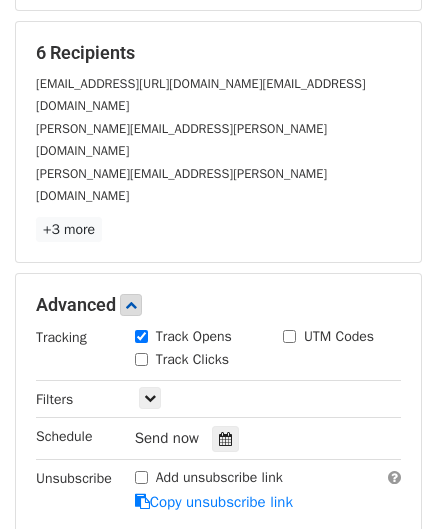 click on "Track Clicks" at bounding box center (141, 359) 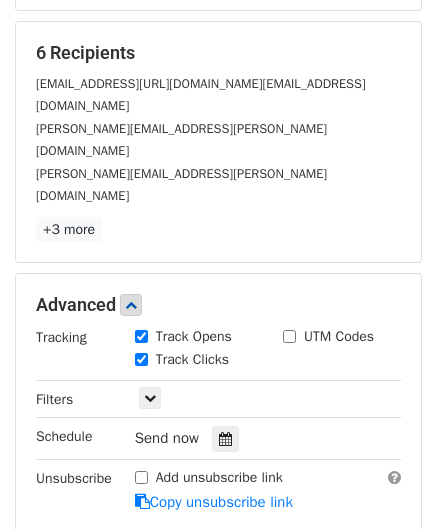 click on "UTM Codes" at bounding box center (289, 336) 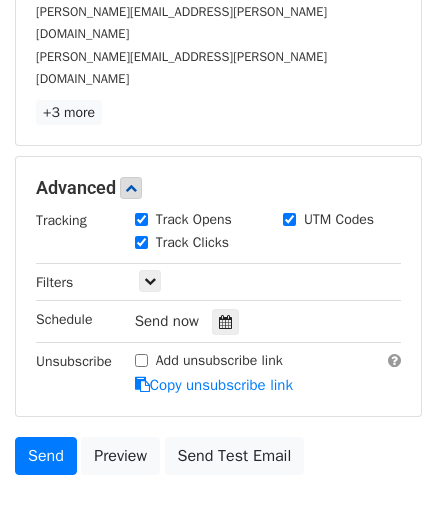 scroll, scrollTop: 486, scrollLeft: 0, axis: vertical 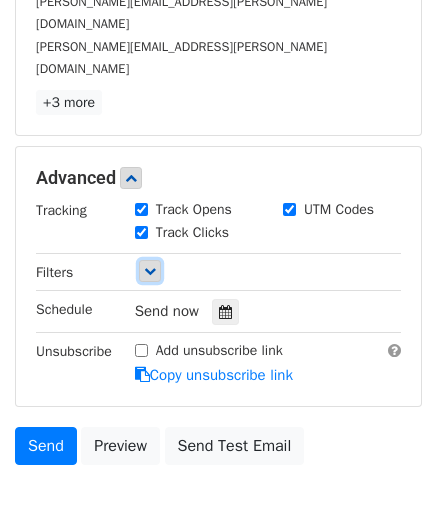 click at bounding box center [150, 271] 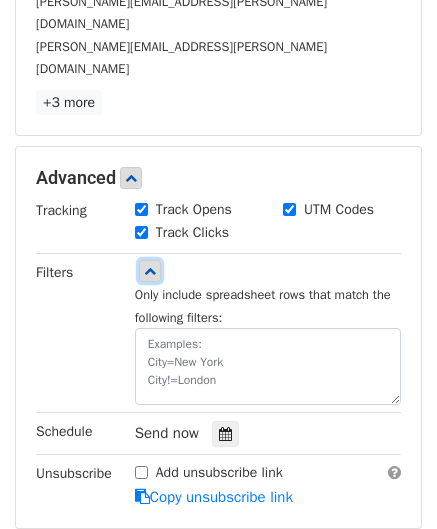click at bounding box center (150, 271) 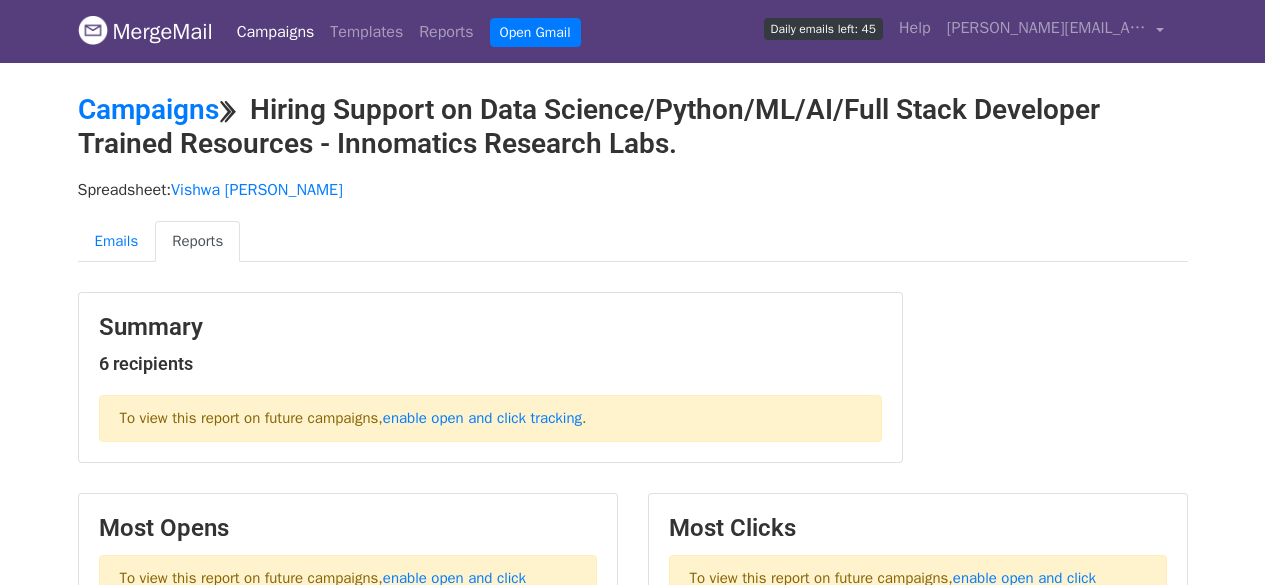 scroll, scrollTop: 0, scrollLeft: 0, axis: both 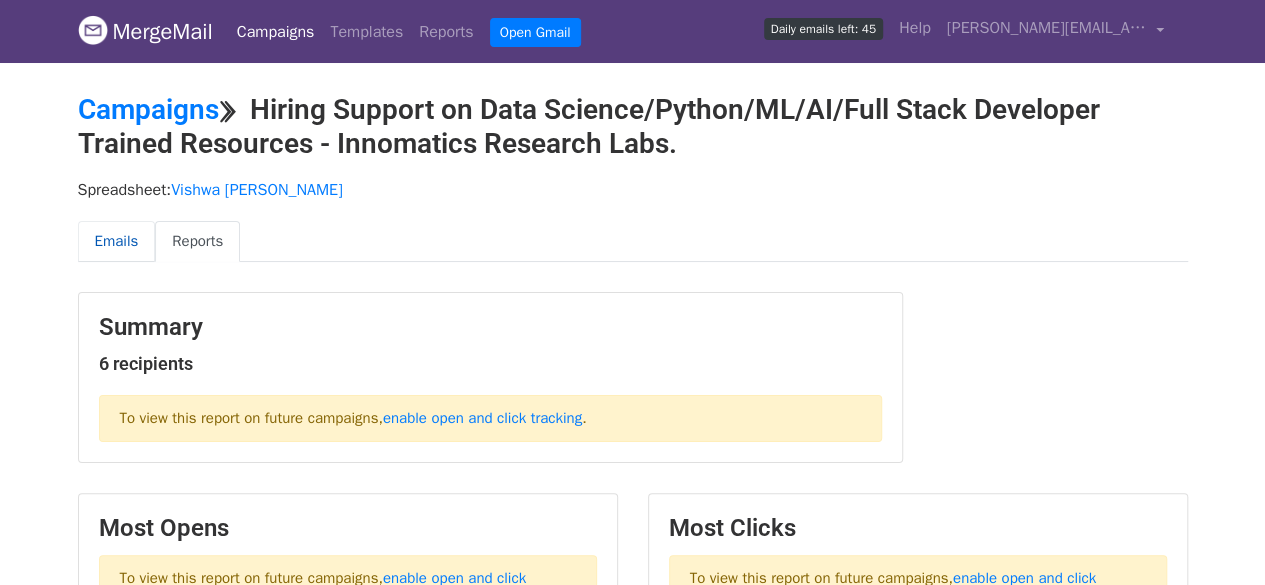 click on "Emails" at bounding box center (117, 241) 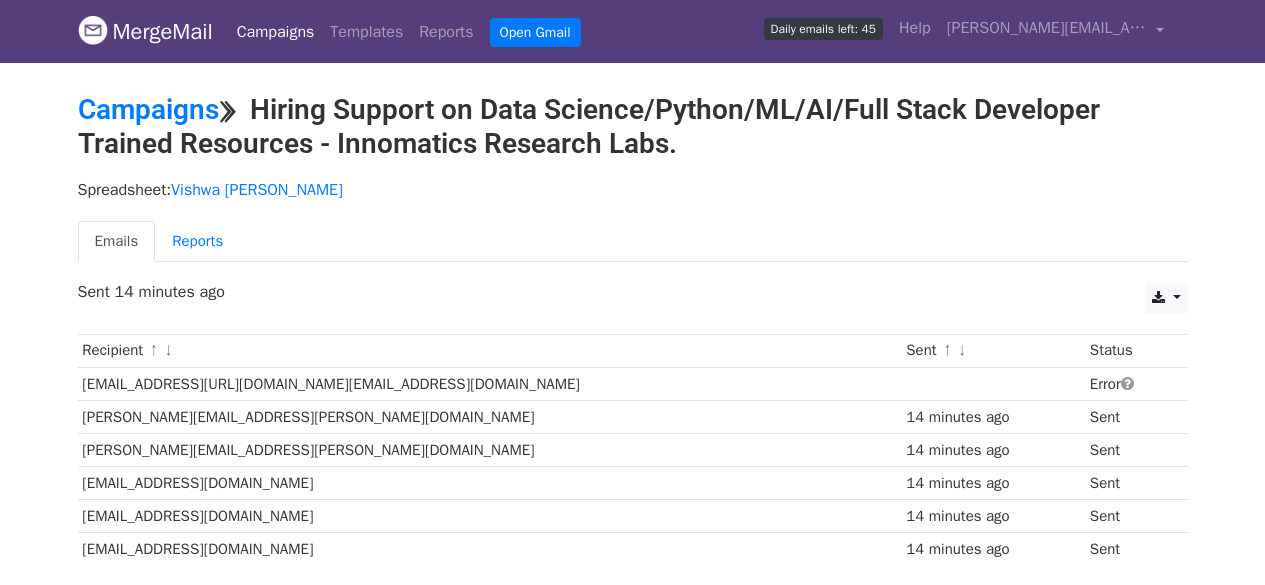 scroll, scrollTop: 0, scrollLeft: 0, axis: both 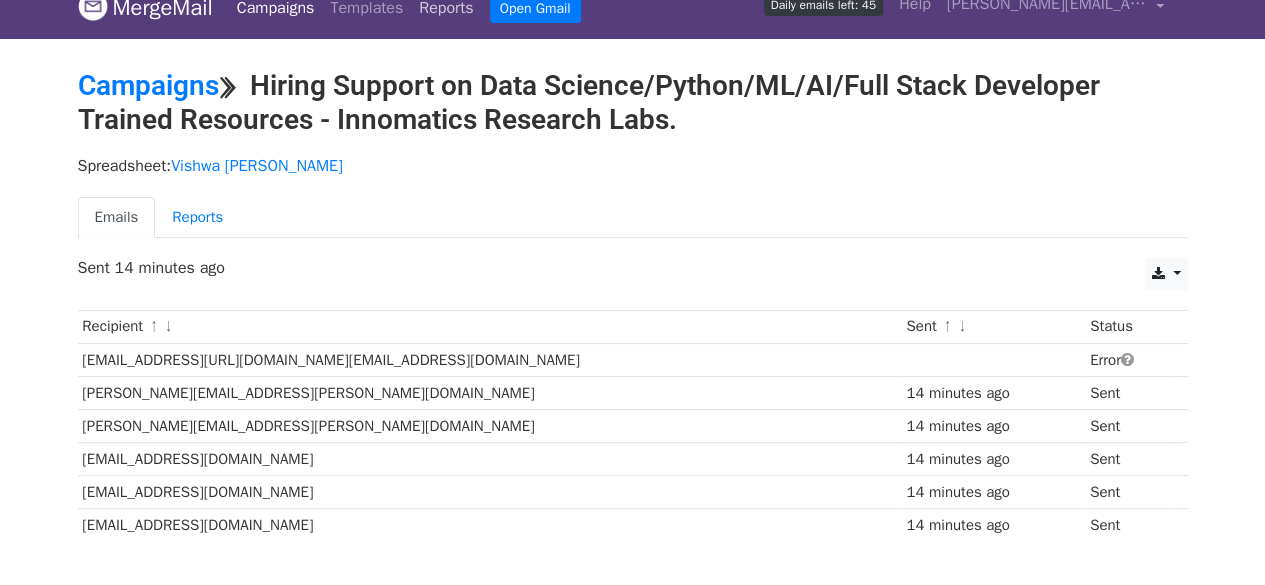 click on "Reports" at bounding box center [446, 8] 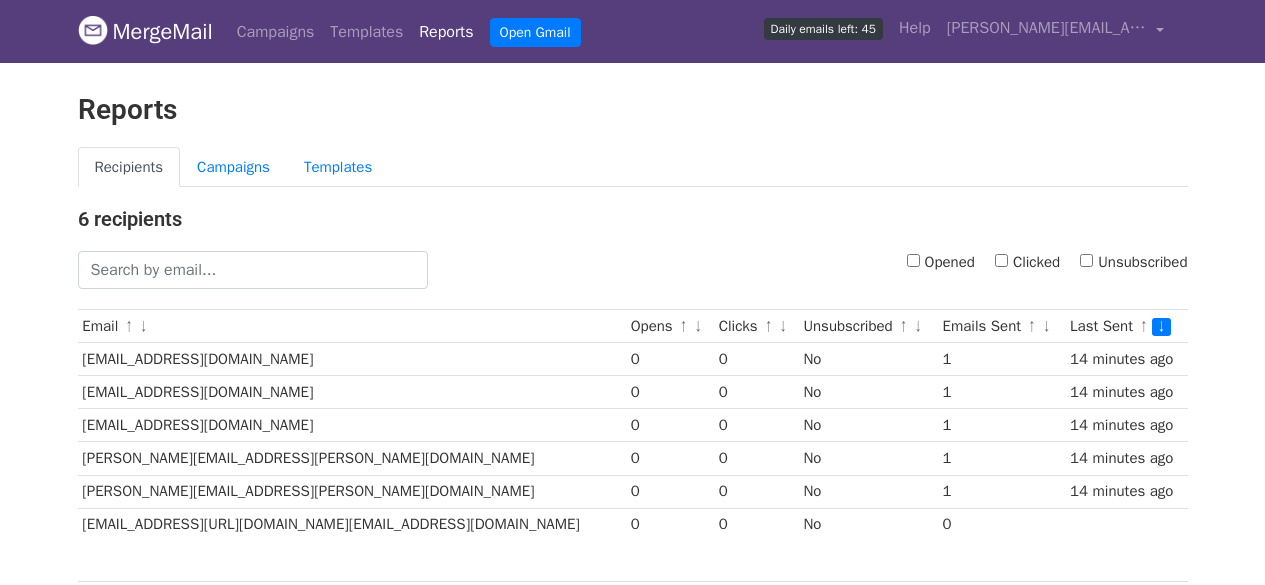 scroll, scrollTop: 0, scrollLeft: 0, axis: both 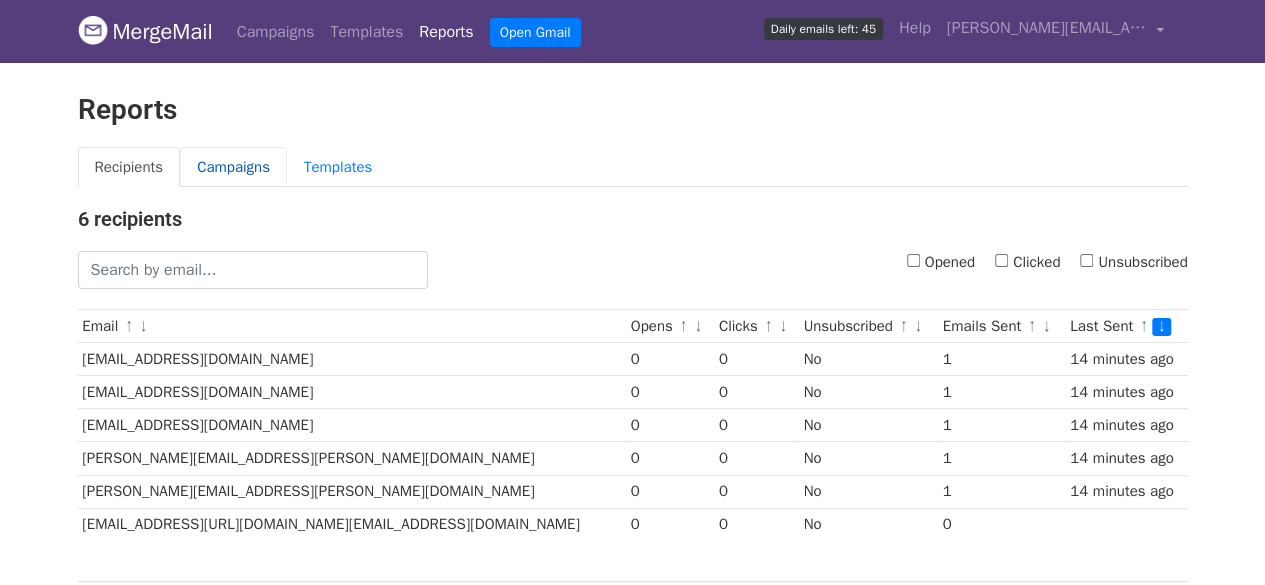 click on "Campaigns" at bounding box center (233, 167) 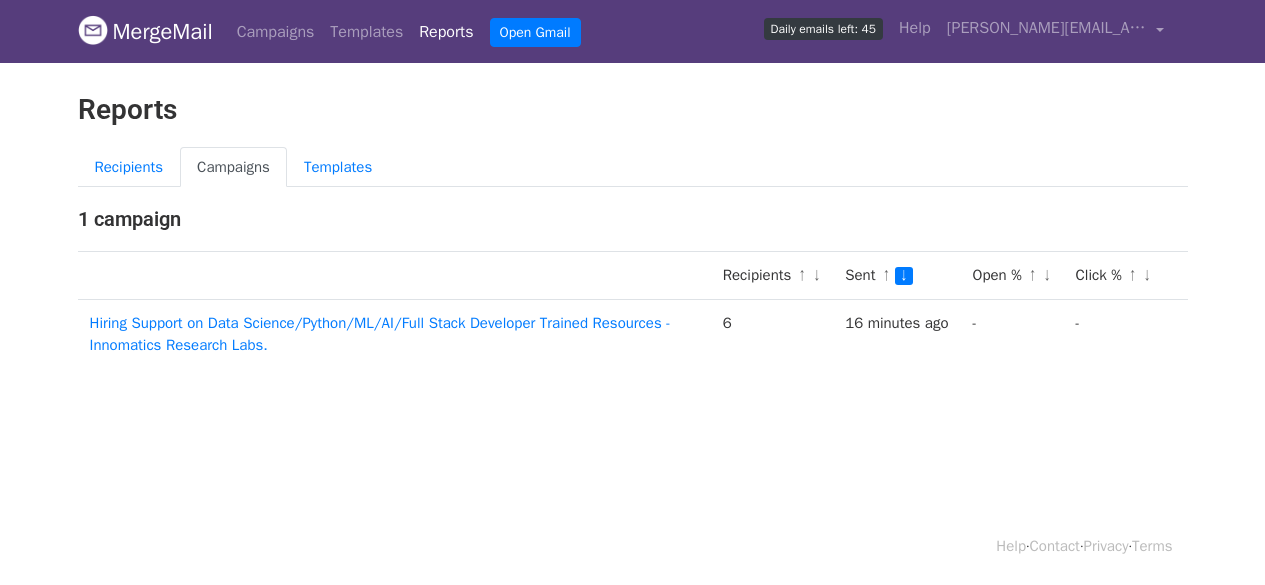 scroll, scrollTop: 0, scrollLeft: 0, axis: both 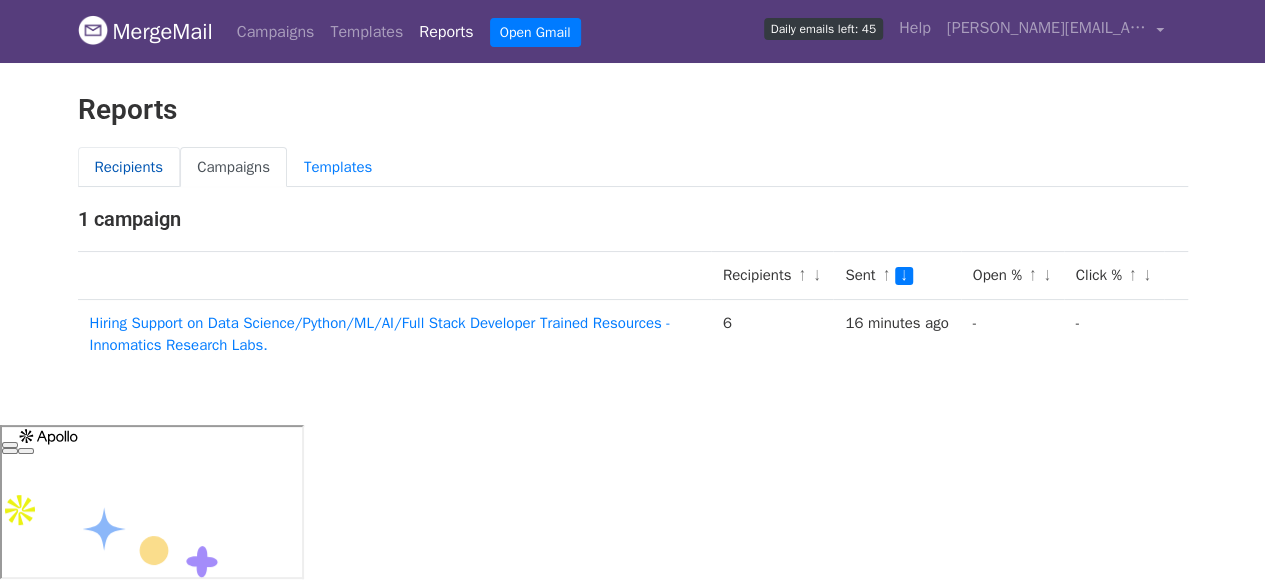 click on "Recipients" at bounding box center [129, 167] 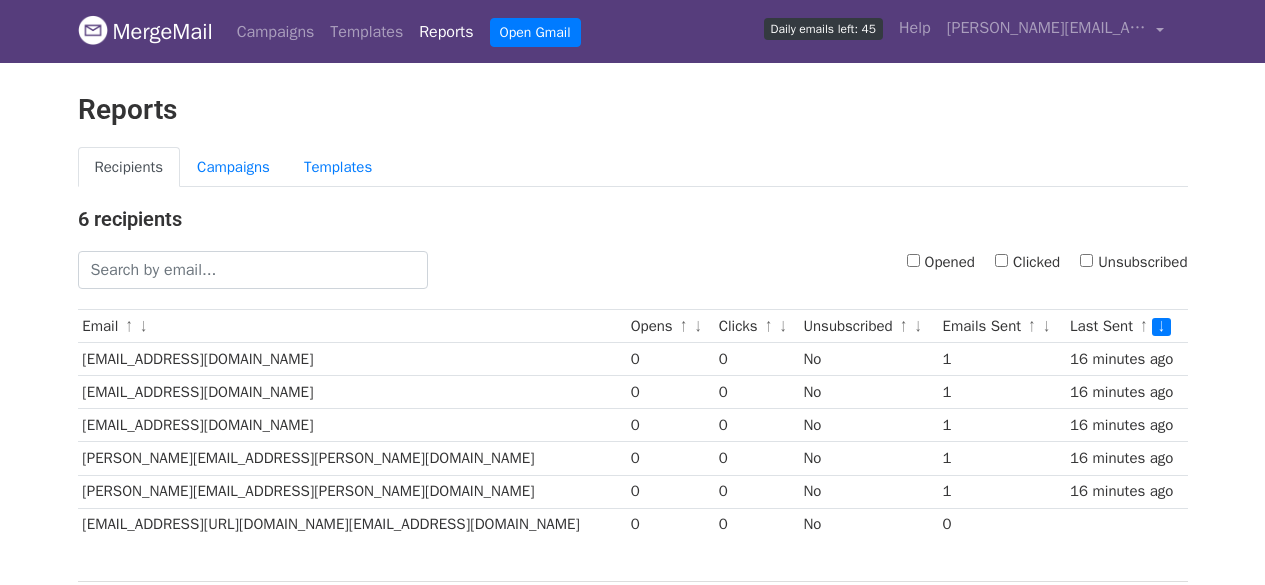 scroll, scrollTop: 0, scrollLeft: 0, axis: both 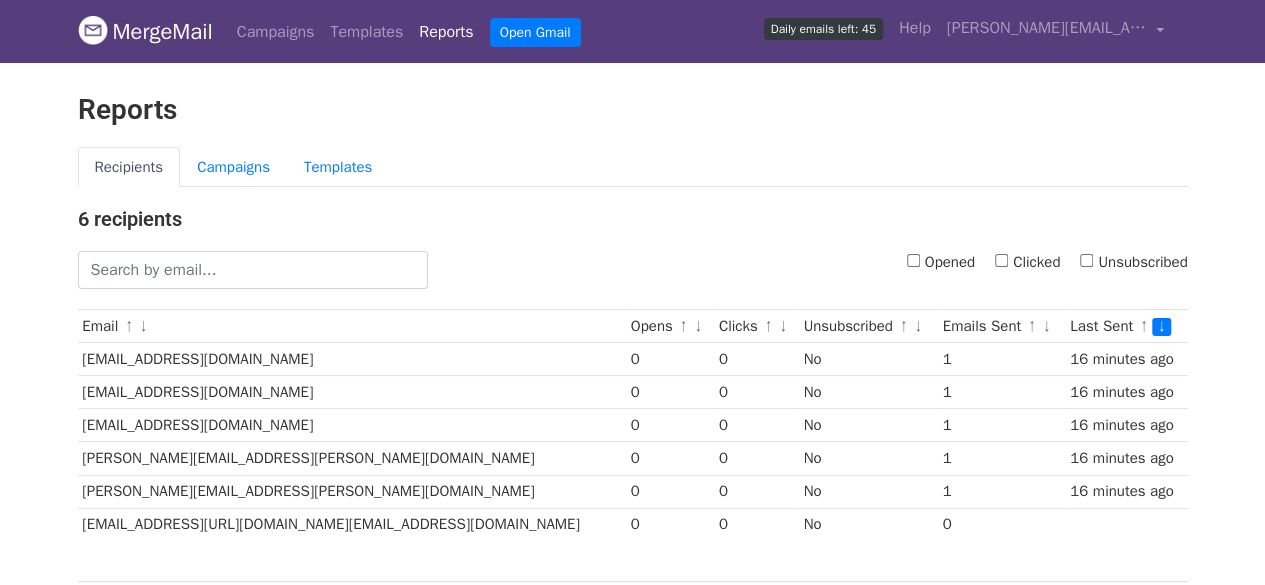 click on "Opened" at bounding box center (913, 260) 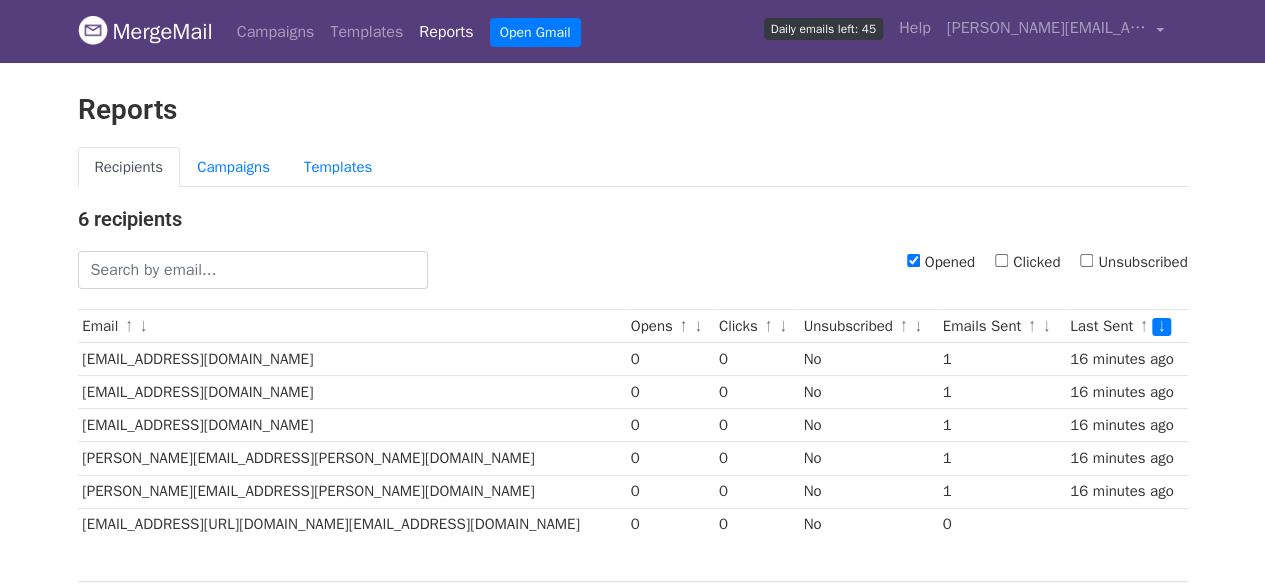 click on "Clicked" at bounding box center [1001, 260] 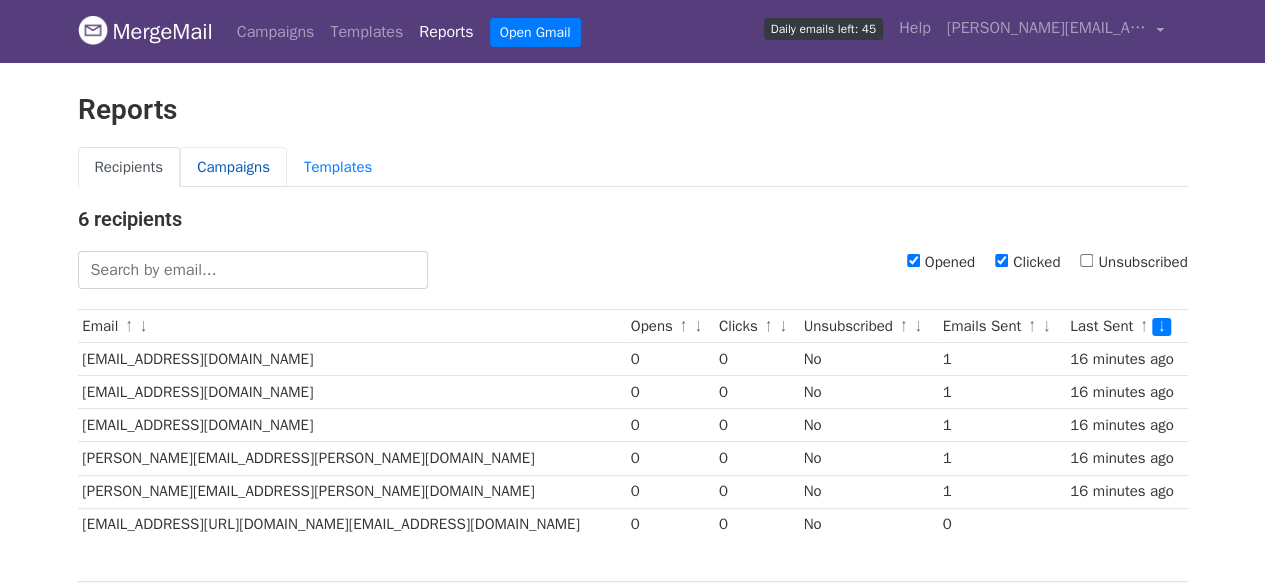 click on "Campaigns" at bounding box center [233, 167] 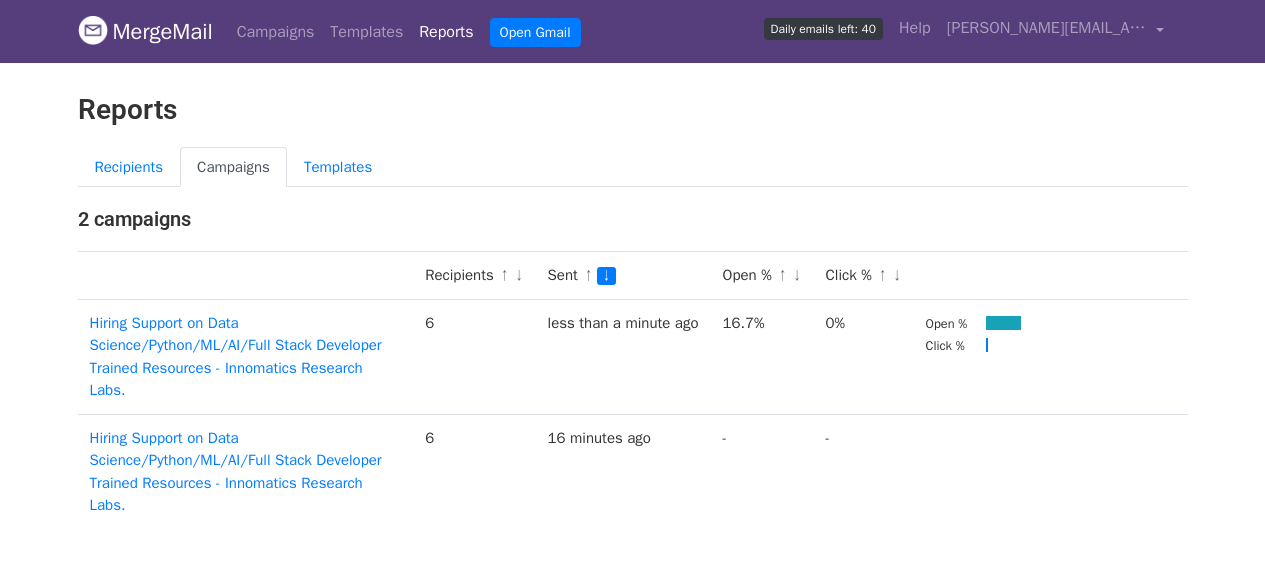 scroll, scrollTop: 0, scrollLeft: 0, axis: both 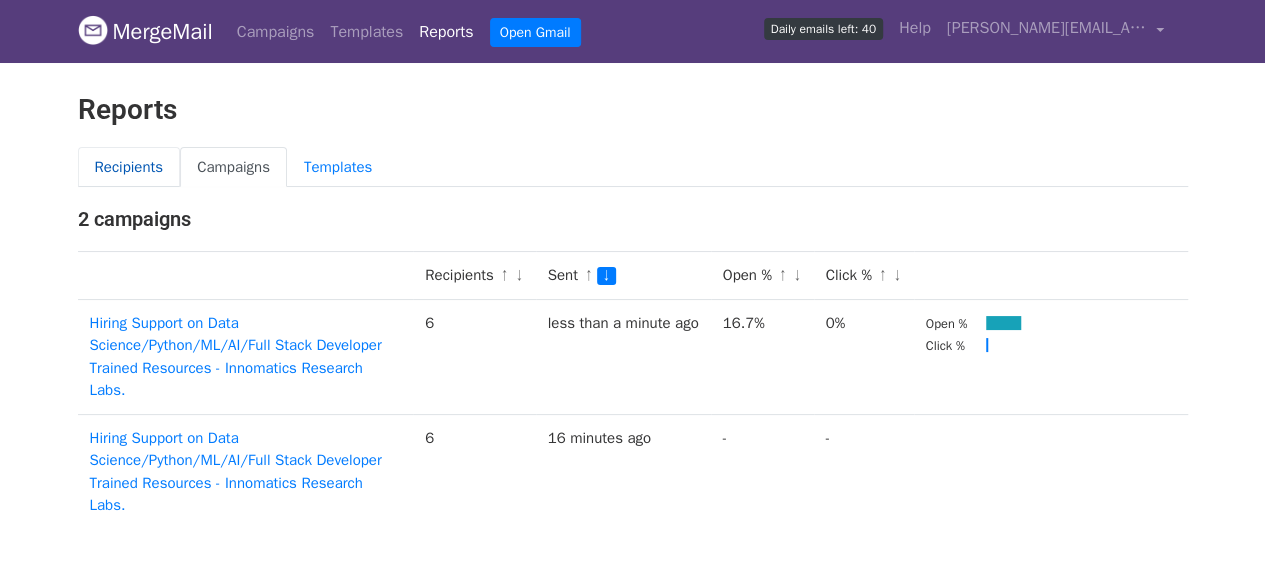 click on "Recipients" at bounding box center [129, 167] 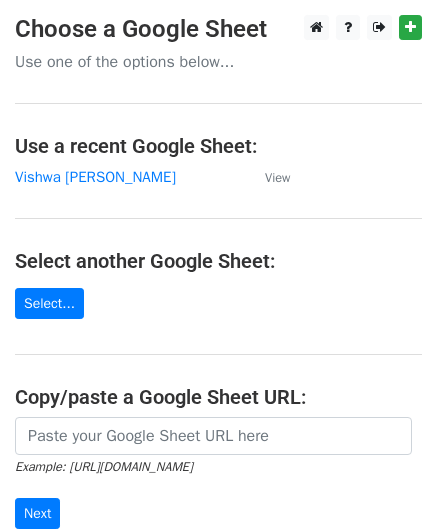scroll, scrollTop: 0, scrollLeft: 0, axis: both 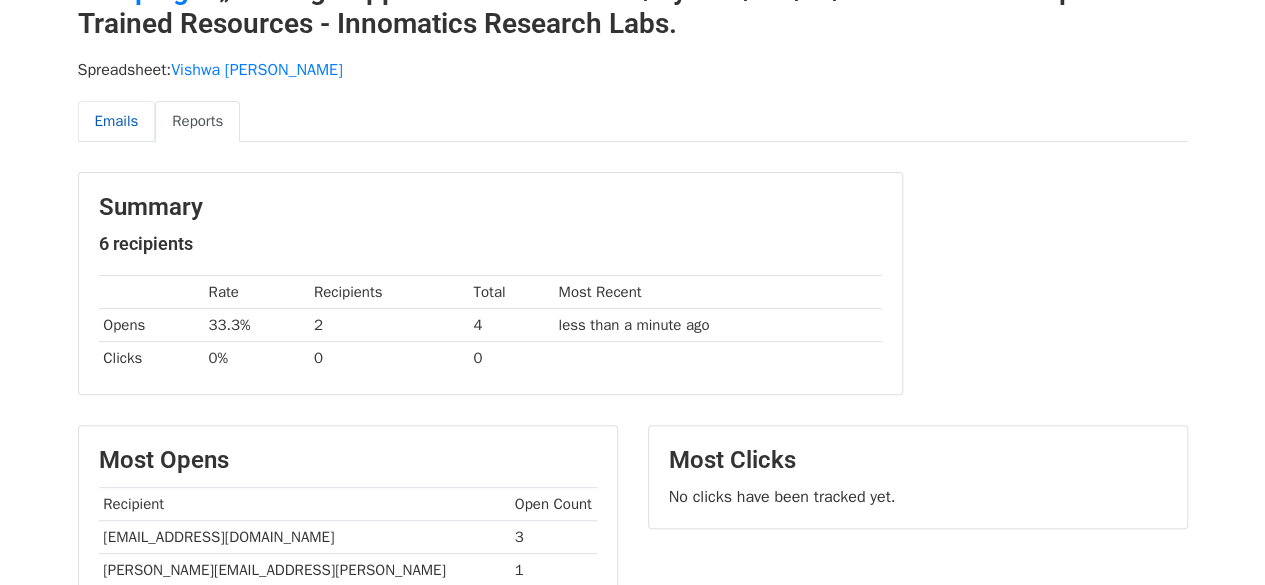 click on "Emails" at bounding box center [117, 121] 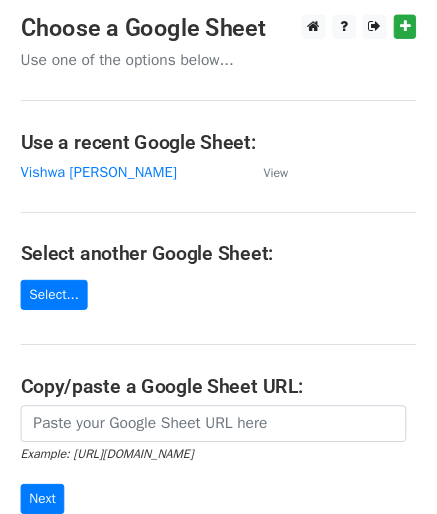 scroll, scrollTop: 0, scrollLeft: 0, axis: both 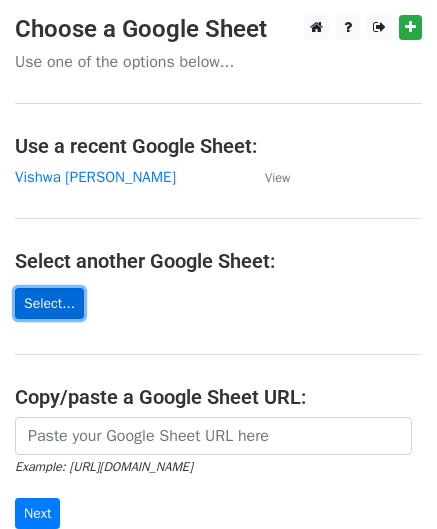 click on "Select..." at bounding box center [49, 303] 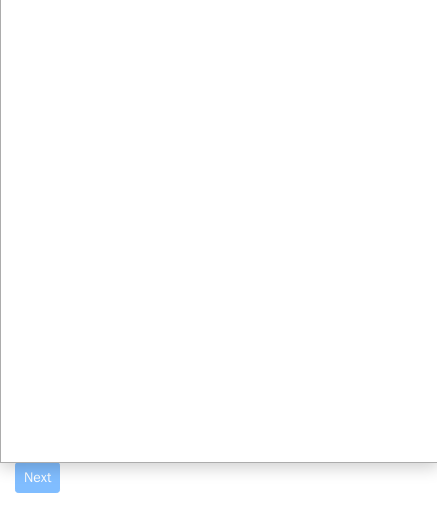 scroll, scrollTop: 0, scrollLeft: 0, axis: both 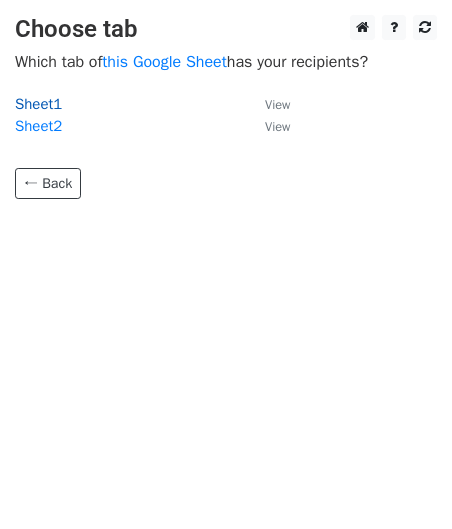 click on "Sheet1" at bounding box center (38, 104) 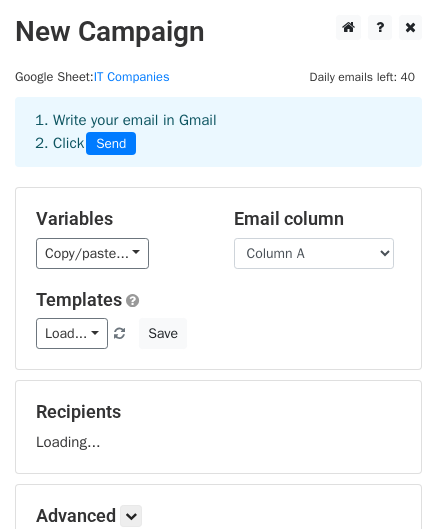 scroll, scrollTop: 0, scrollLeft: 0, axis: both 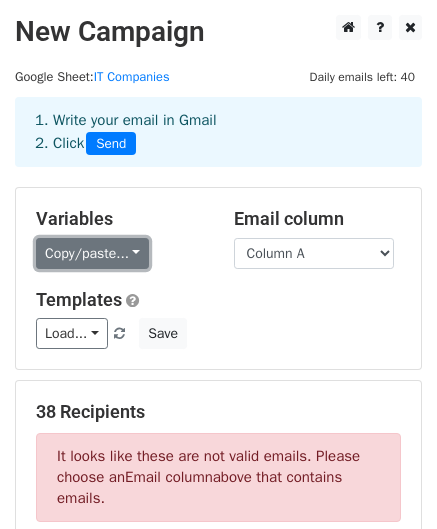 click on "Copy/paste..." at bounding box center [92, 253] 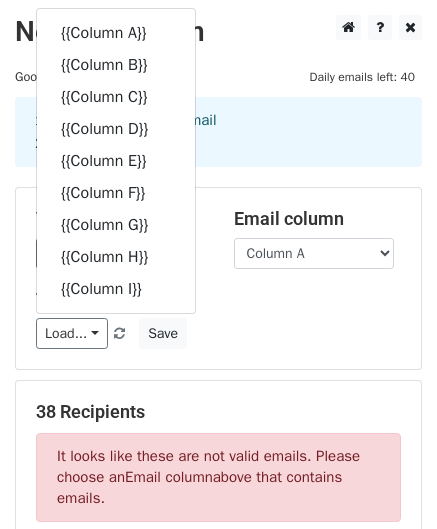 click on "New Campaign" at bounding box center [218, 32] 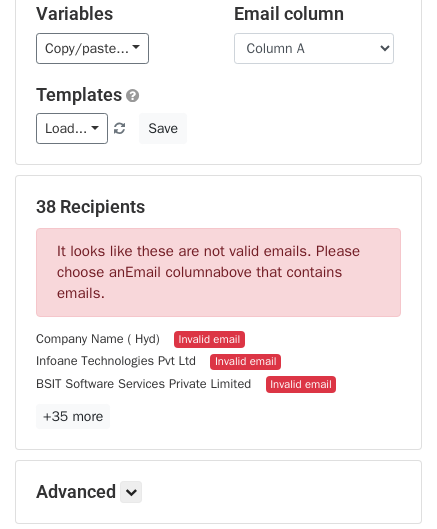 scroll, scrollTop: 214, scrollLeft: 0, axis: vertical 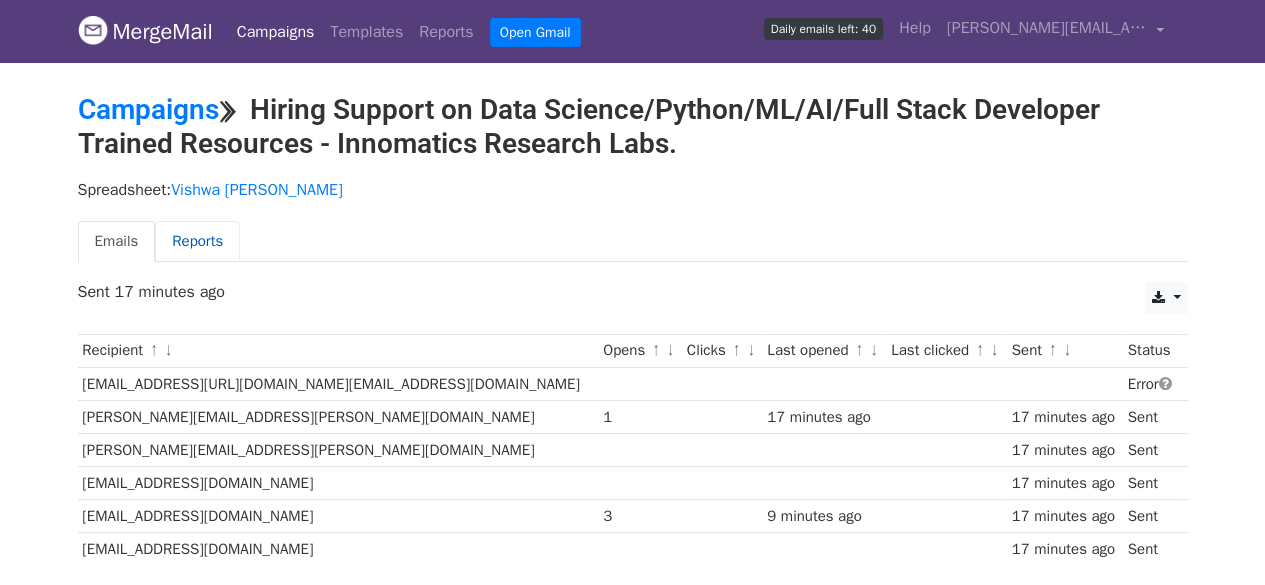 click on "Reports" at bounding box center (197, 241) 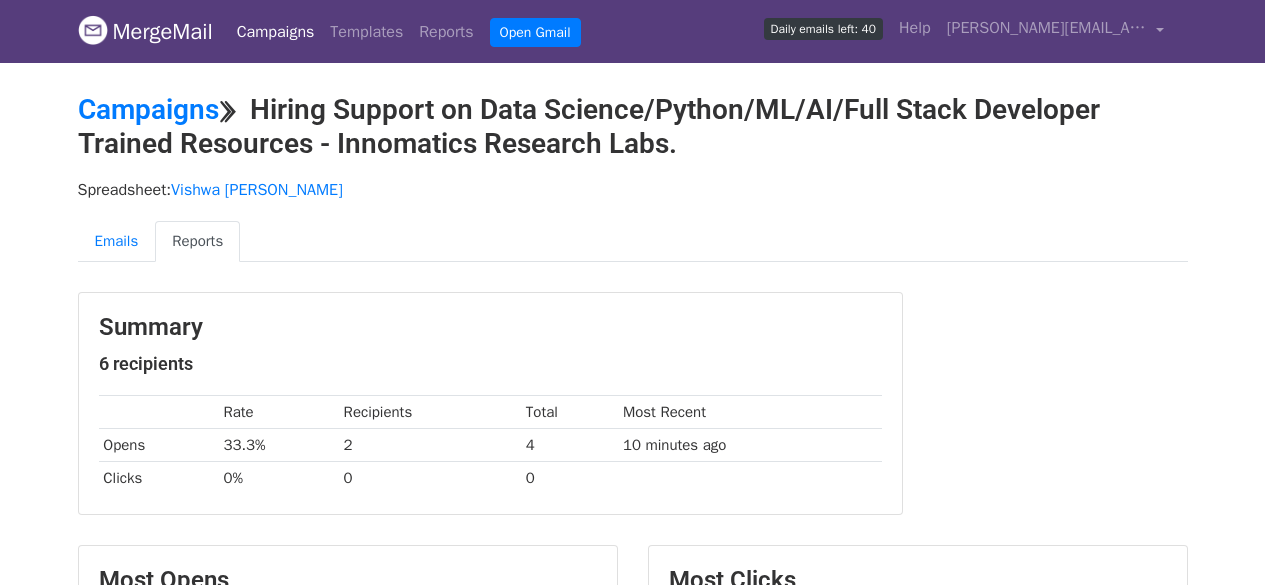 scroll, scrollTop: 0, scrollLeft: 0, axis: both 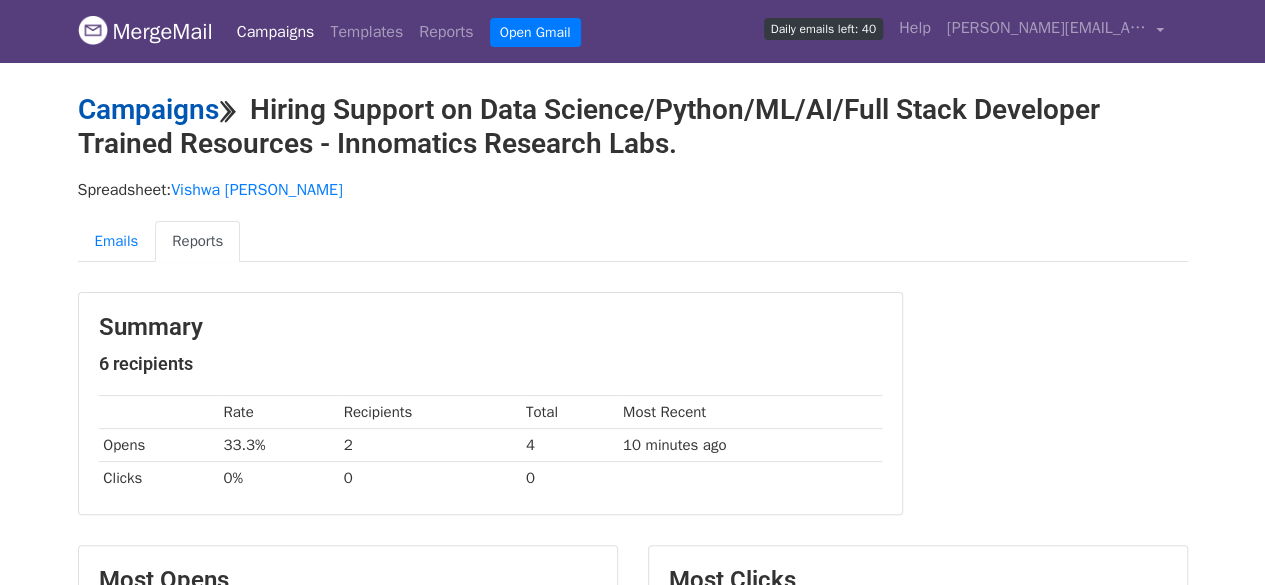 click on "Campaigns" at bounding box center [148, 109] 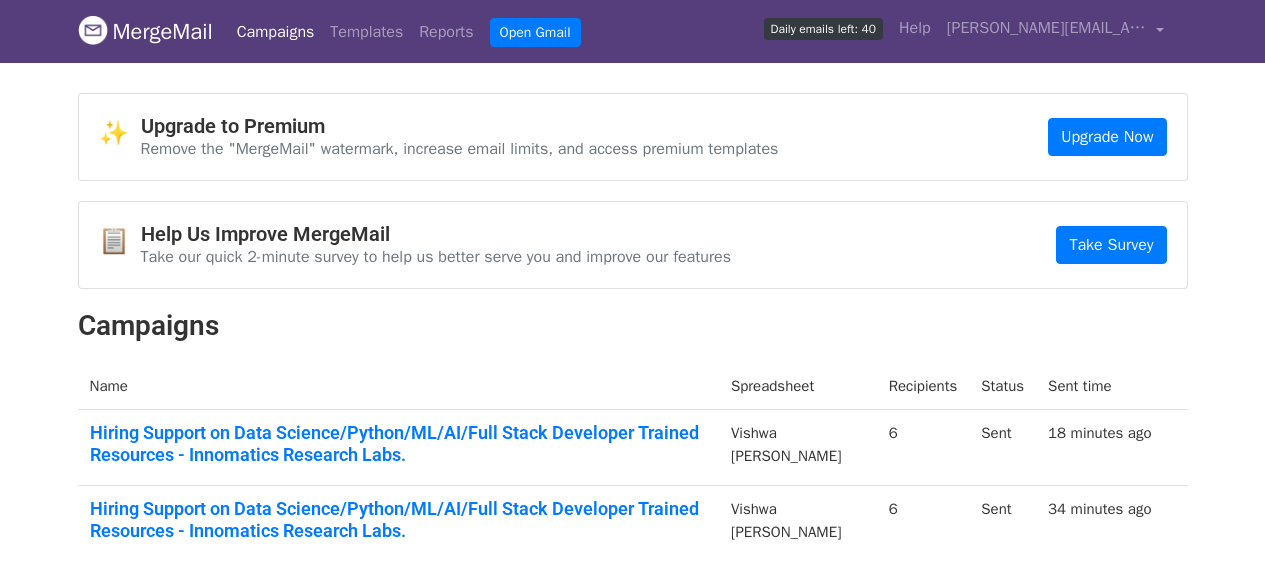 scroll, scrollTop: 0, scrollLeft: 0, axis: both 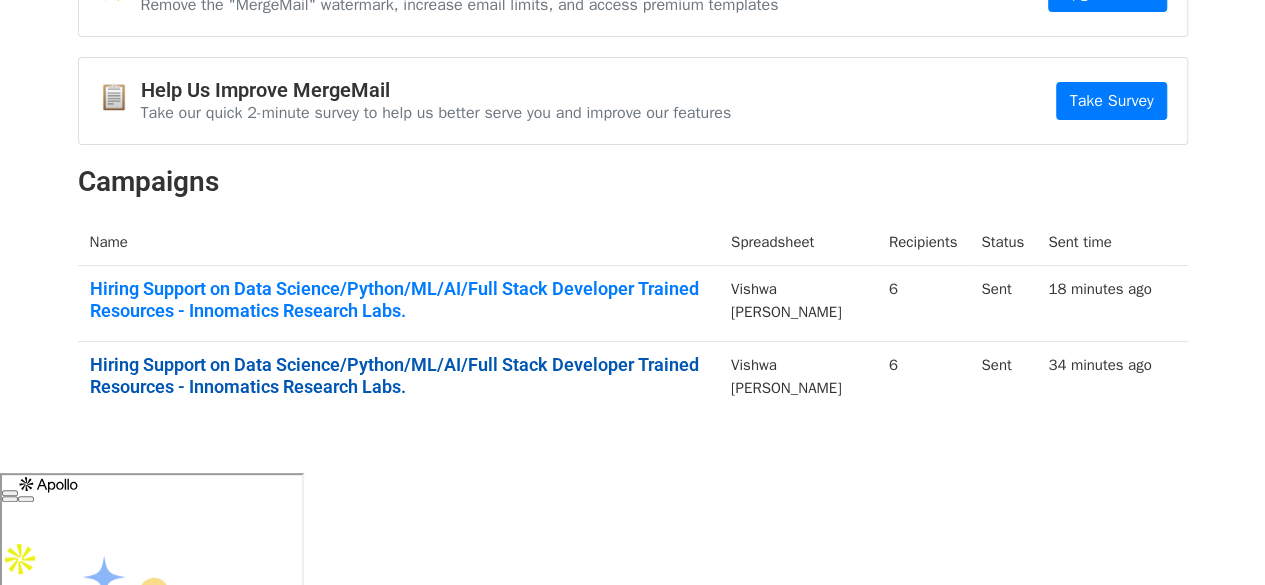 click on "Hiring Support on Data Science/Python/ML/AI/Full Stack Developer Trained Resources - Innomatics Research Labs." at bounding box center [398, 375] 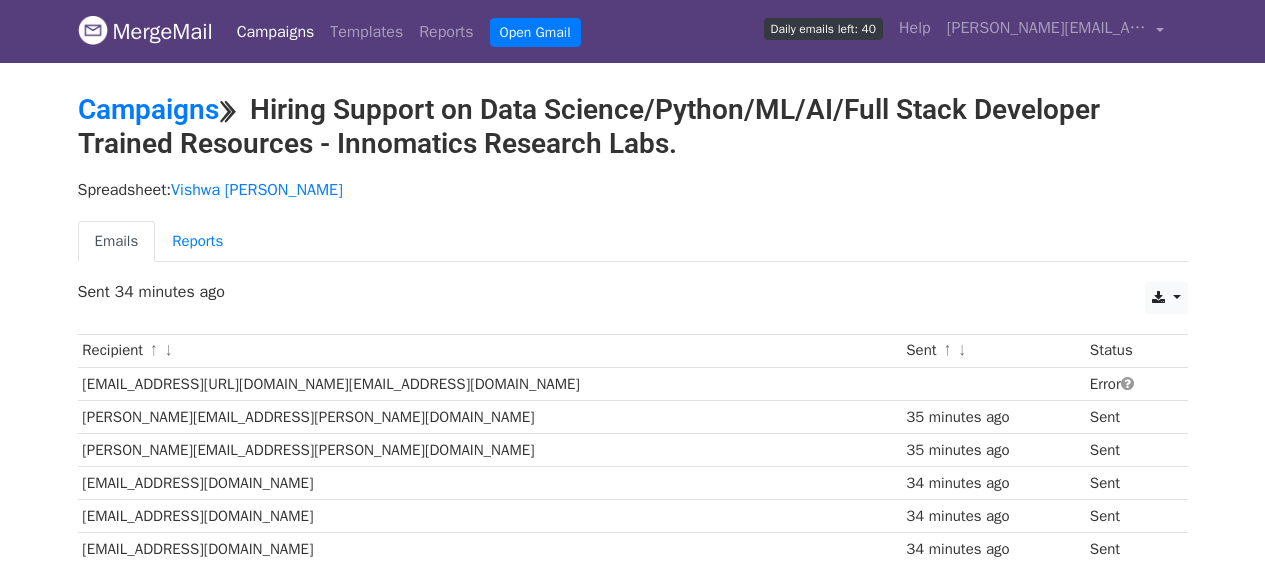 scroll, scrollTop: 0, scrollLeft: 0, axis: both 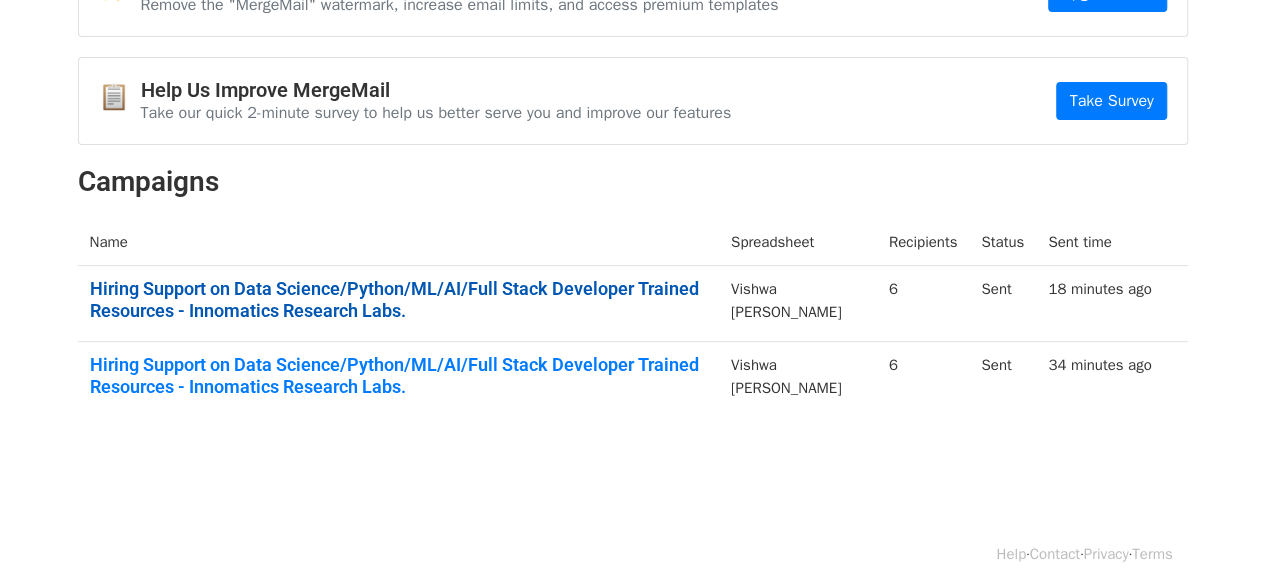 click on "Hiring Support on Data Science/Python/ML/AI/Full Stack Developer Trained Resources - Innomatics Research Labs." at bounding box center [398, 299] 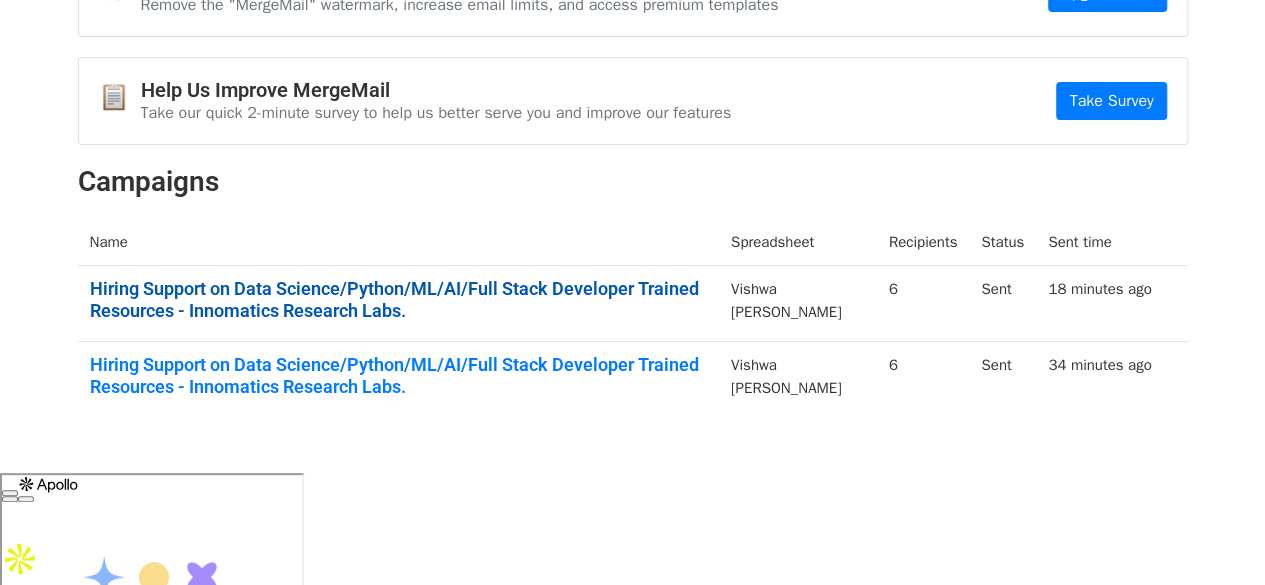 scroll, scrollTop: 0, scrollLeft: 0, axis: both 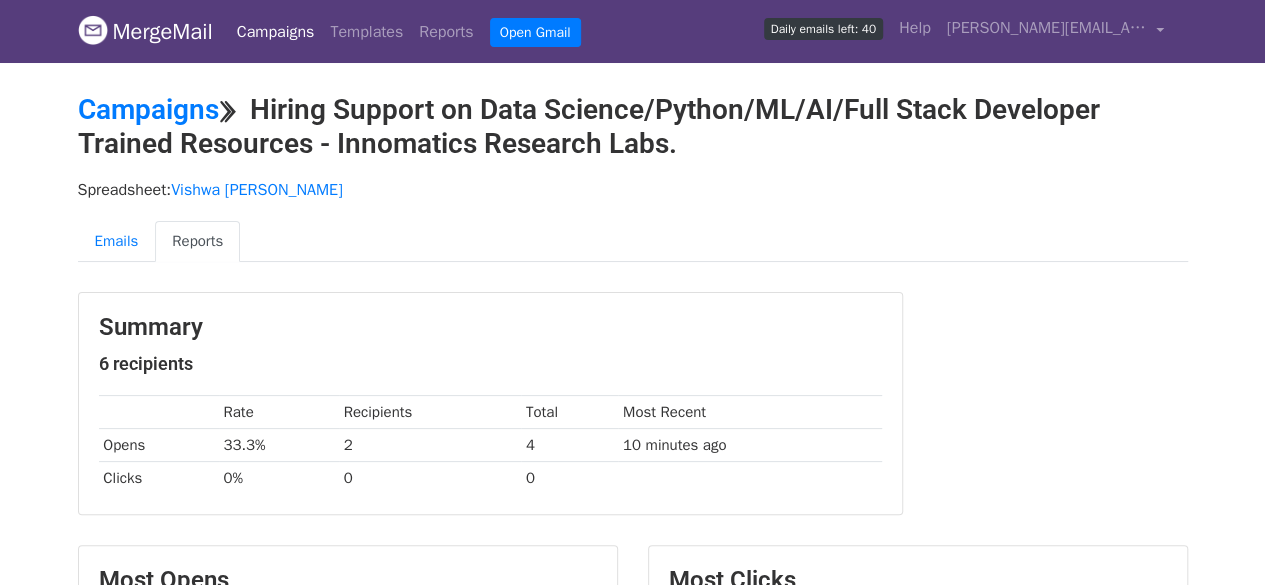 click on "Campaigns" at bounding box center (276, 32) 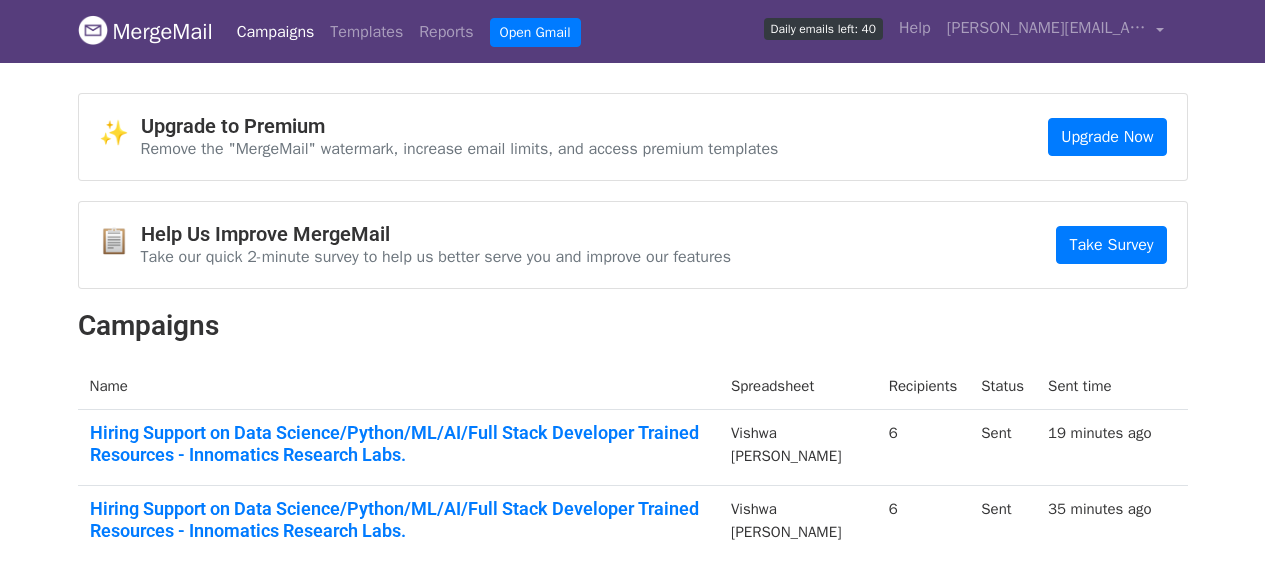 scroll, scrollTop: 0, scrollLeft: 0, axis: both 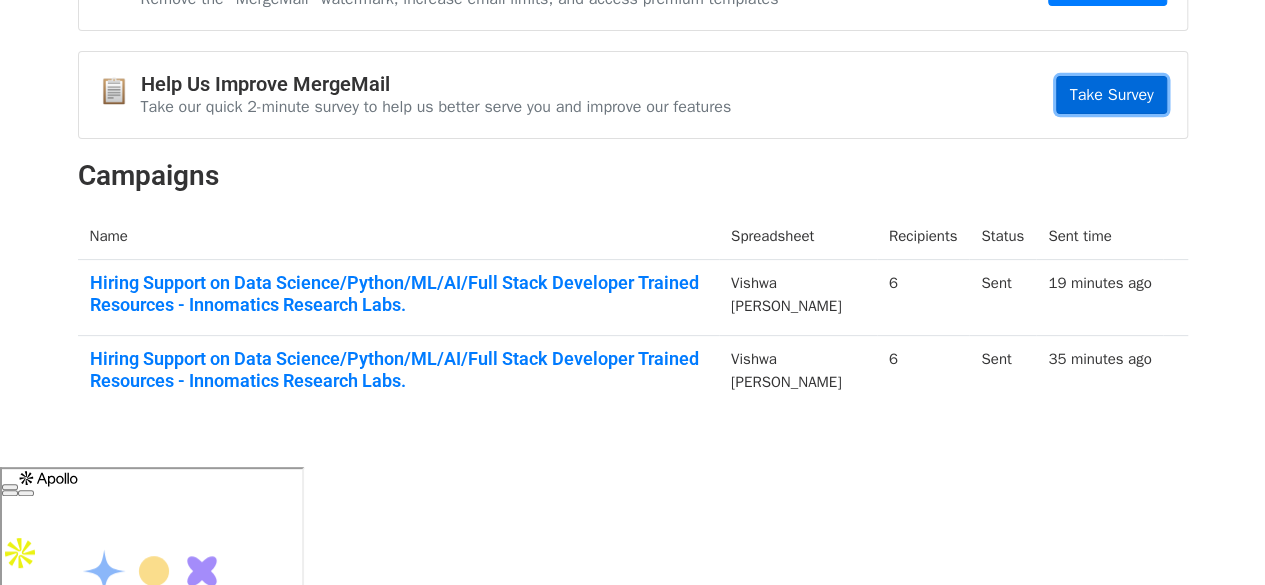 click on "Take Survey" at bounding box center [1111, 95] 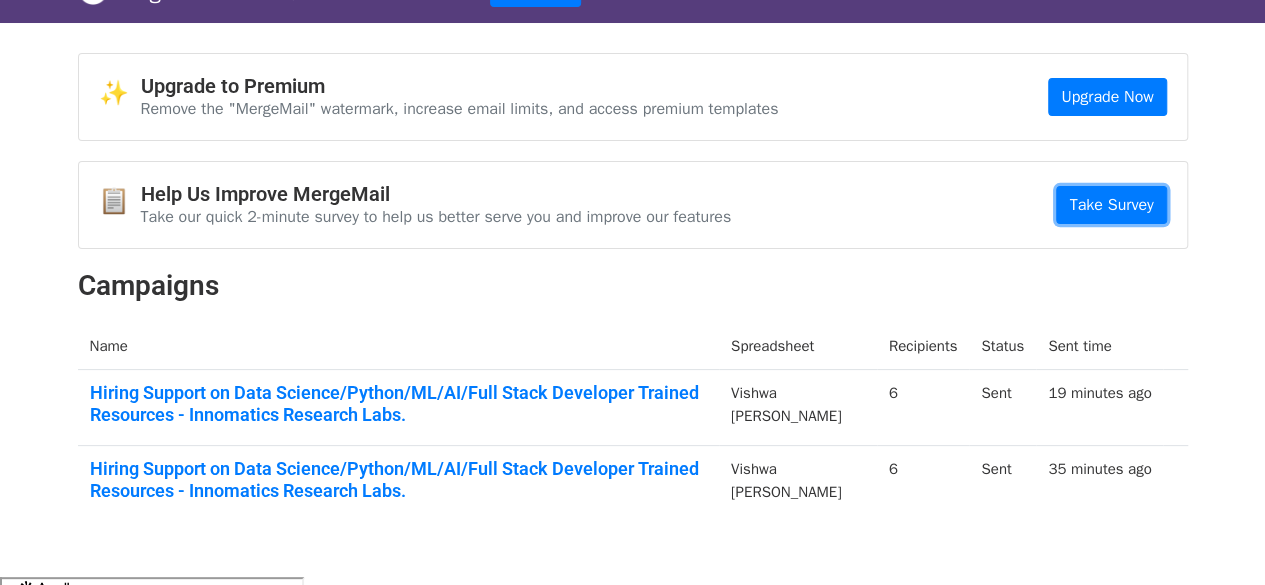 scroll, scrollTop: 150, scrollLeft: 0, axis: vertical 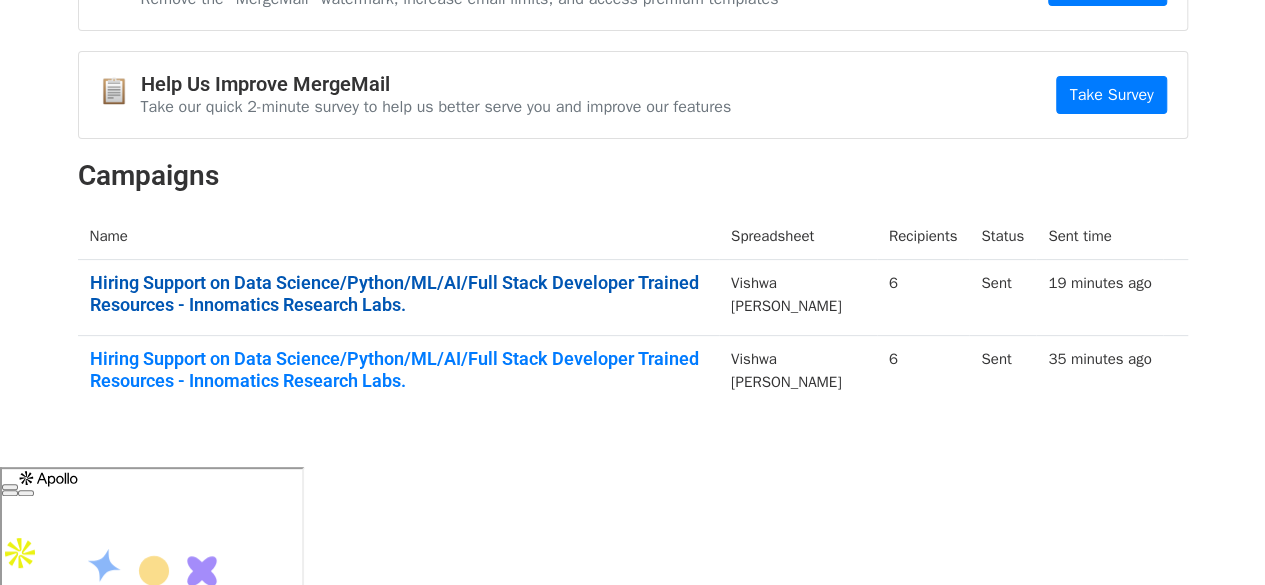 click on "Hiring Support on Data Science/Python/ML/AI/Full Stack Developer Trained Resources - Innomatics Research Labs." at bounding box center (398, 293) 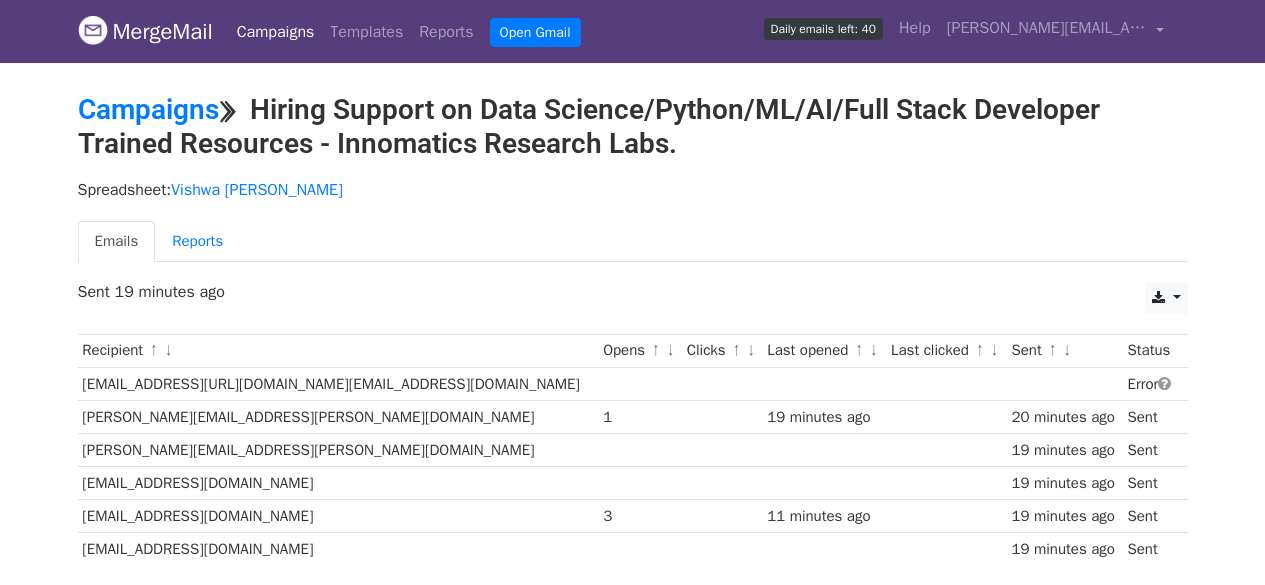scroll, scrollTop: 0, scrollLeft: 0, axis: both 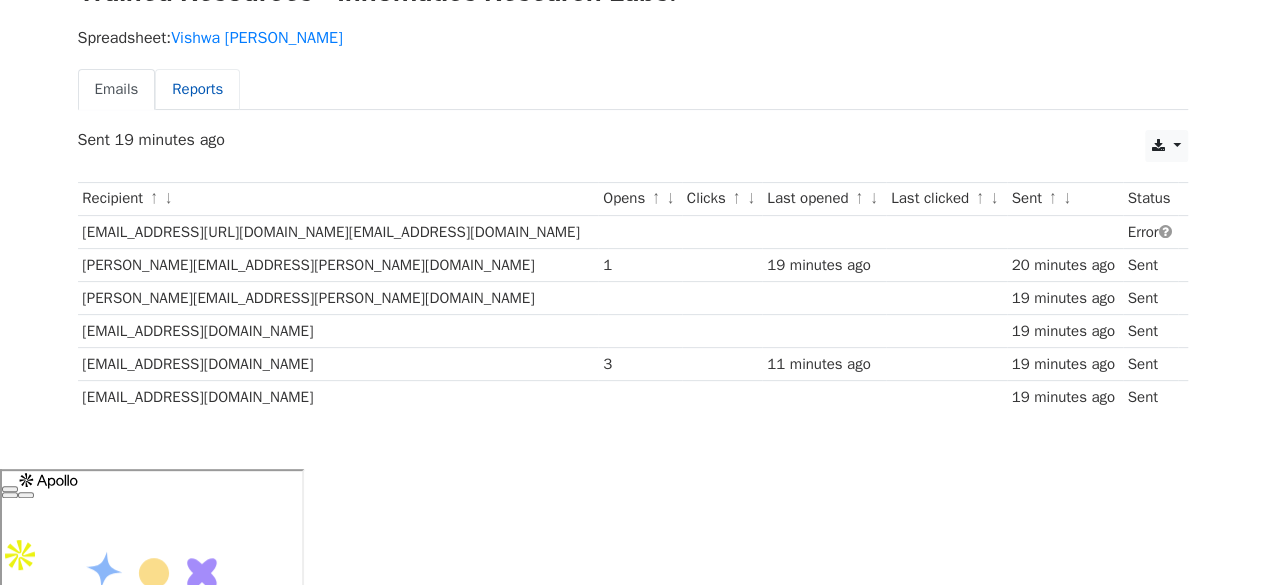 click on "Reports" at bounding box center [197, 89] 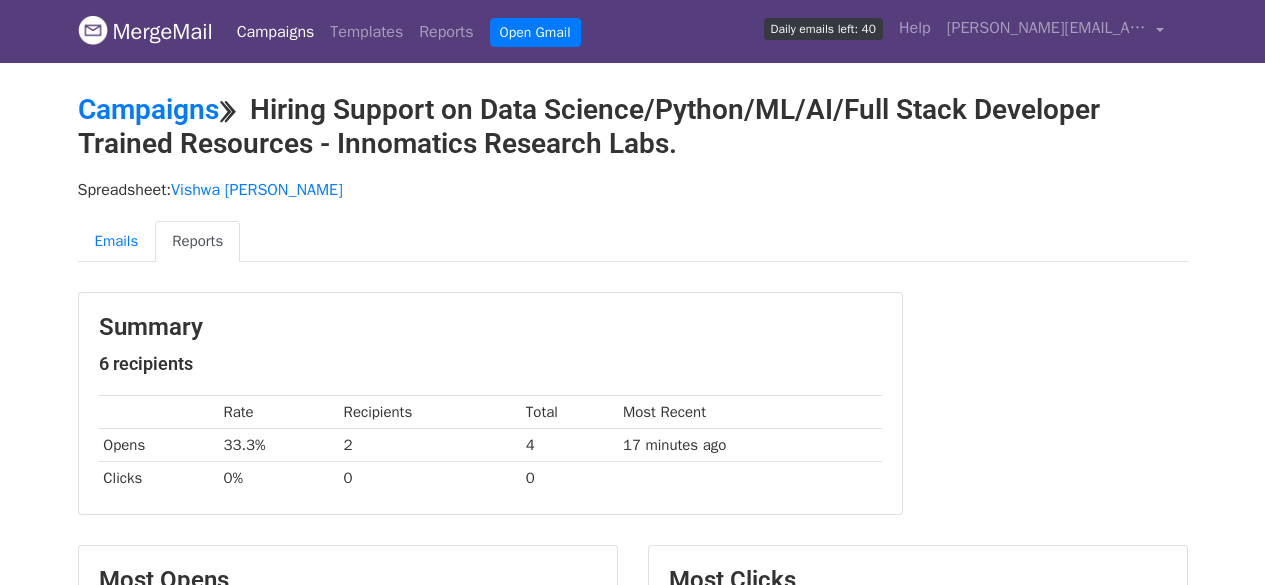 scroll, scrollTop: 0, scrollLeft: 0, axis: both 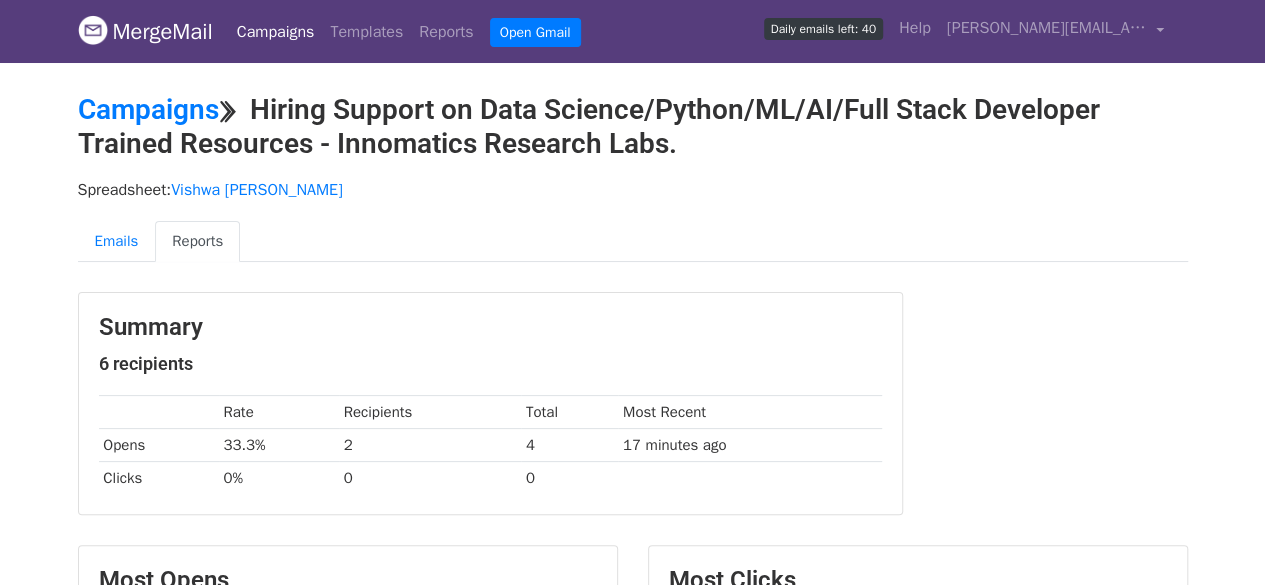 click on "Campaigns" at bounding box center [276, 32] 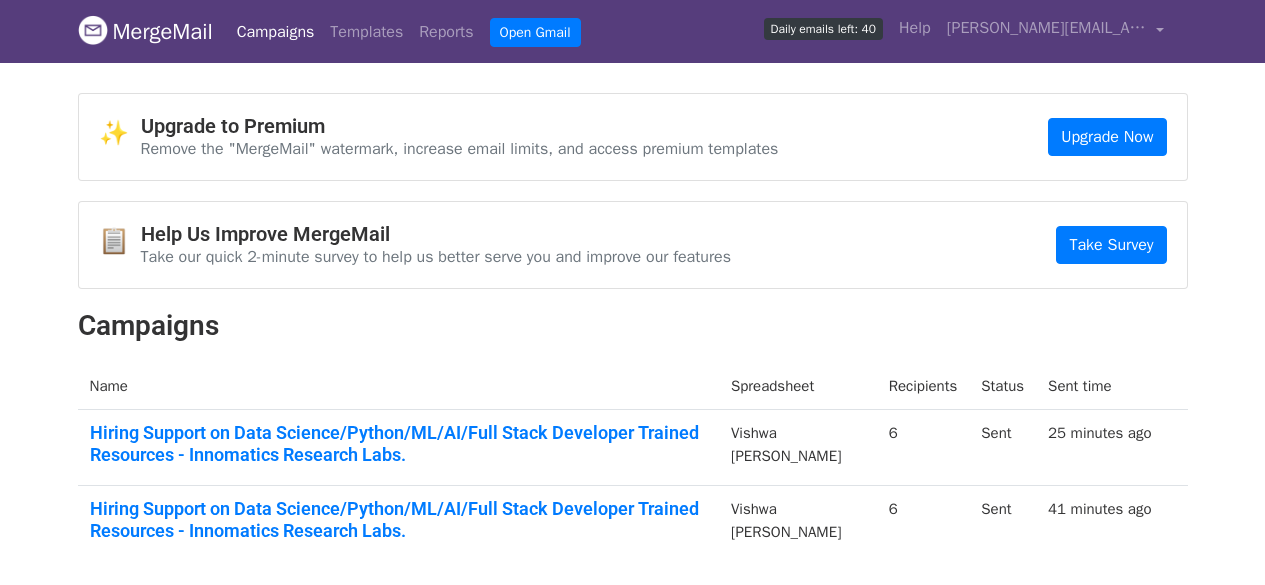 scroll, scrollTop: 0, scrollLeft: 0, axis: both 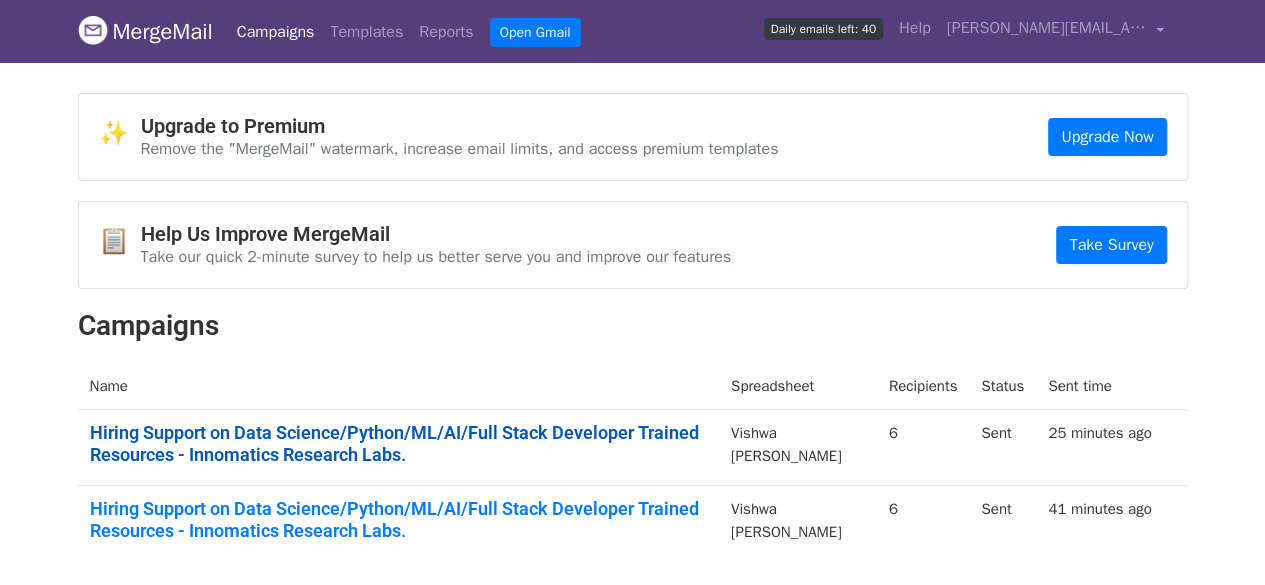 click on "Hiring Support on Data Science/Python/ML/AI/Full Stack Developer Trained Resources - Innomatics Research Labs." at bounding box center [398, 443] 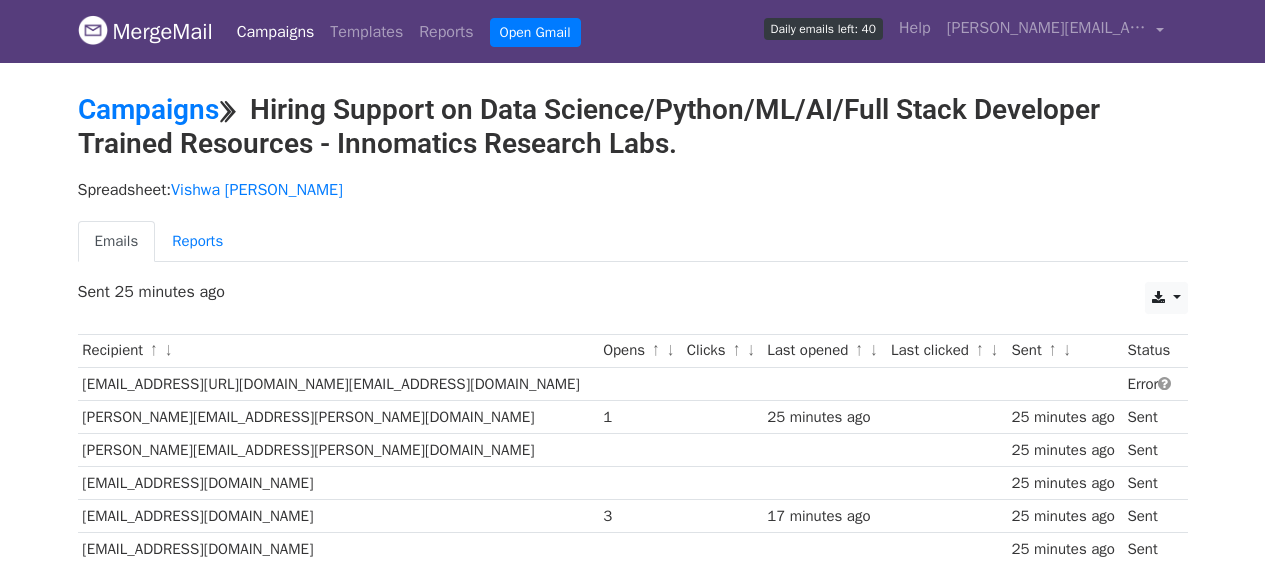 scroll, scrollTop: 0, scrollLeft: 0, axis: both 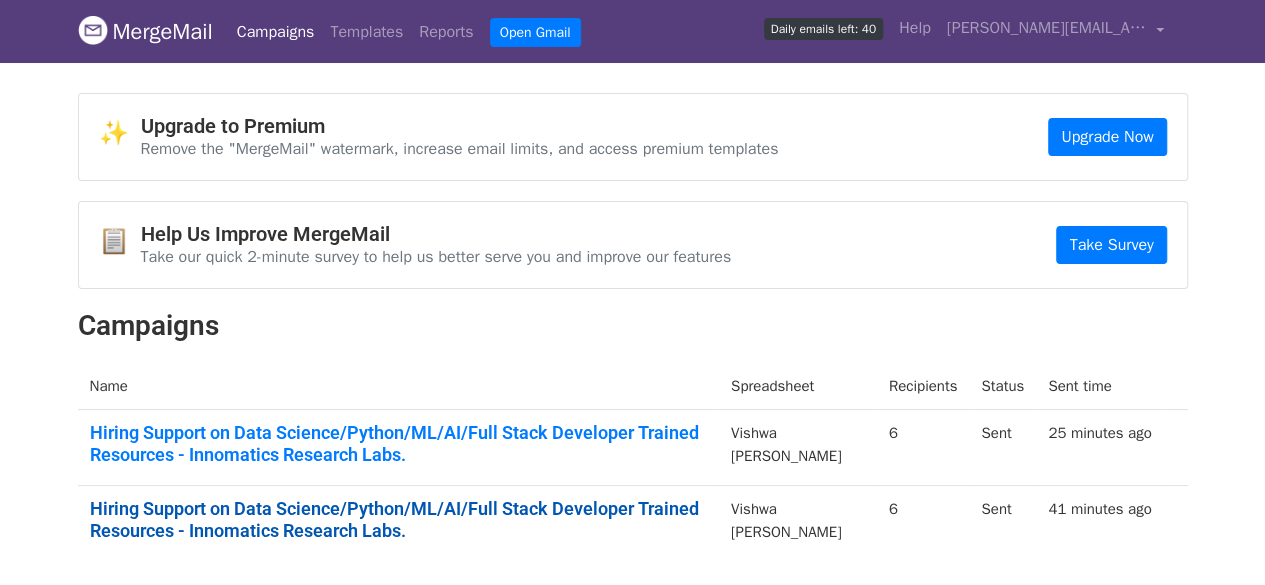 click on "Hiring Support on Data Science/Python/ML/AI/Full Stack Developer Trained Resources - Innomatics Research Labs." at bounding box center [398, 519] 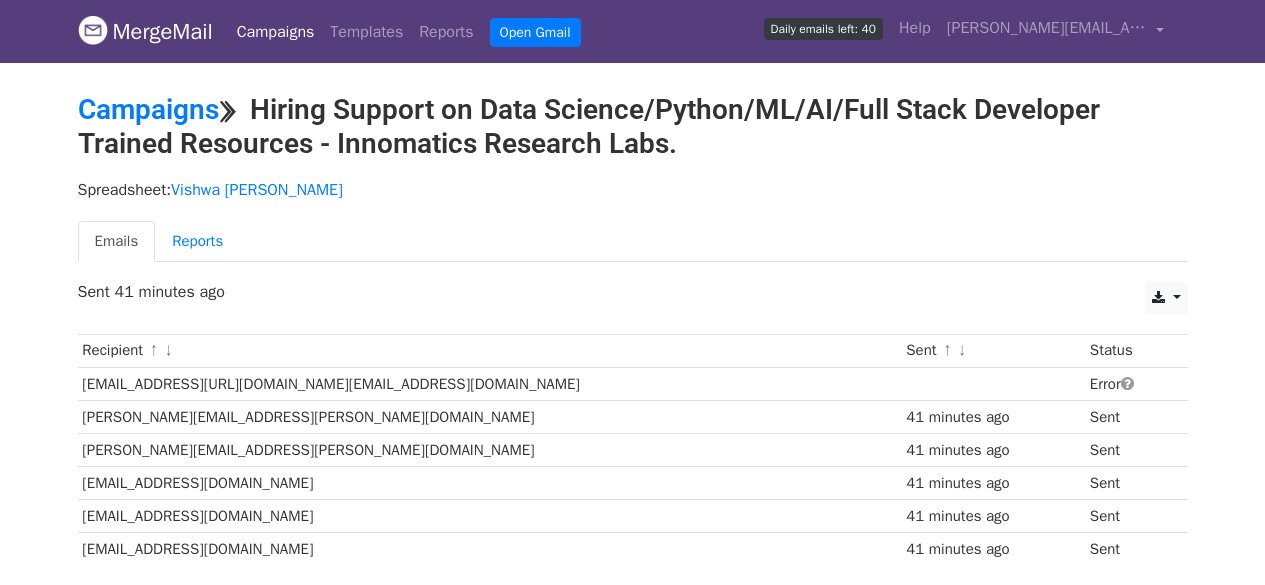 scroll, scrollTop: 0, scrollLeft: 0, axis: both 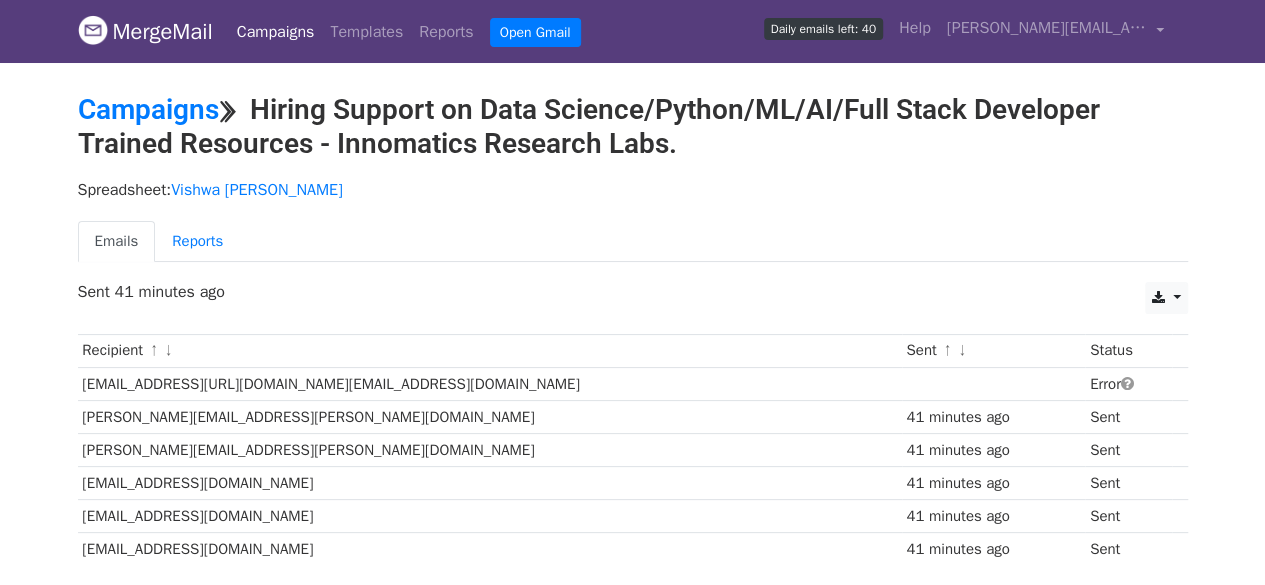 click on "Emails" at bounding box center [117, 241] 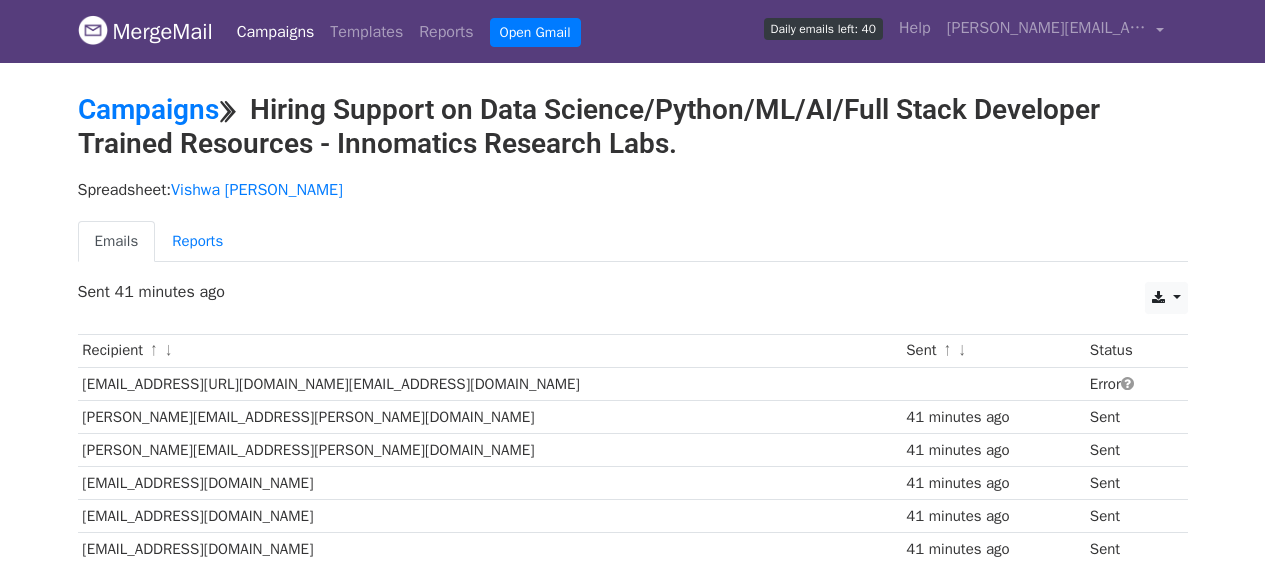 scroll, scrollTop: 0, scrollLeft: 0, axis: both 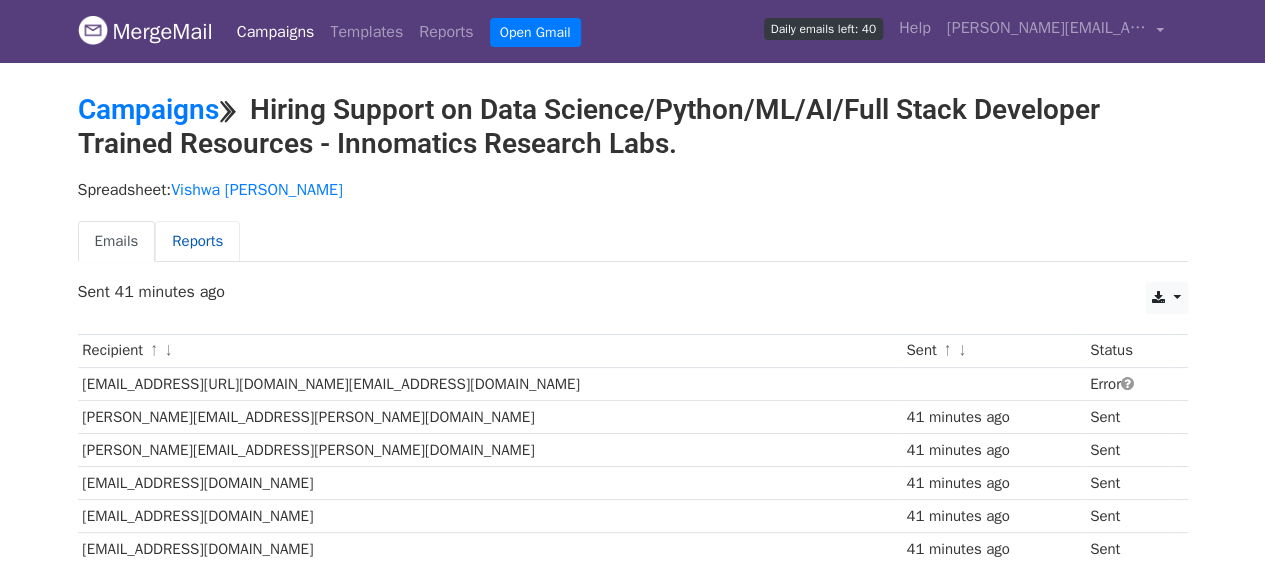 click on "Reports" at bounding box center (197, 241) 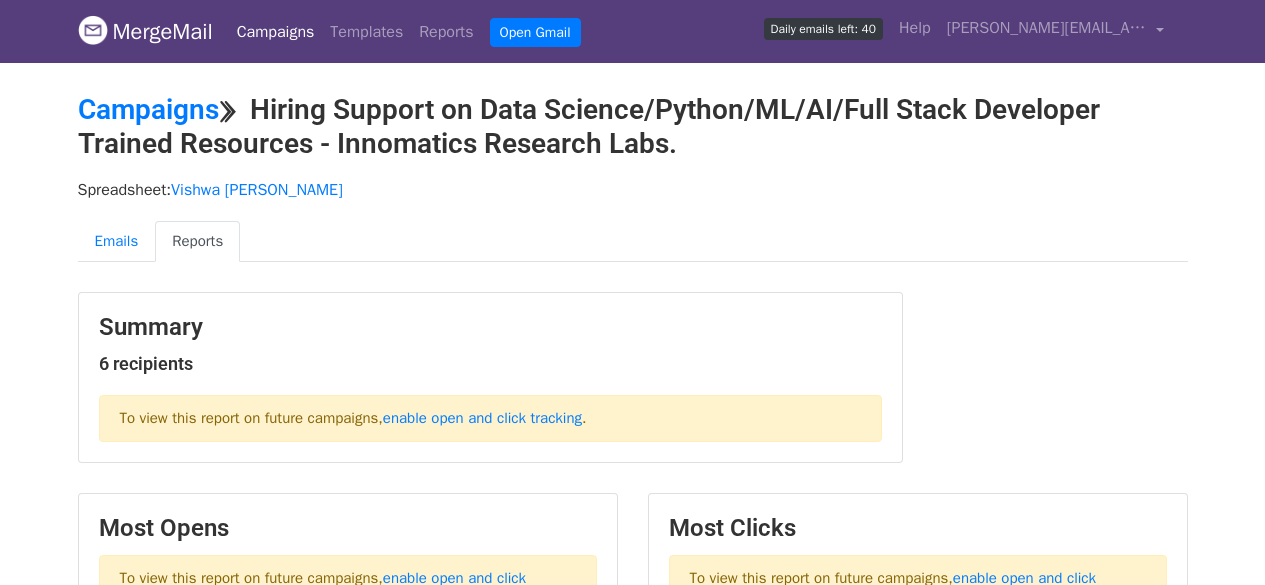 scroll, scrollTop: 0, scrollLeft: 0, axis: both 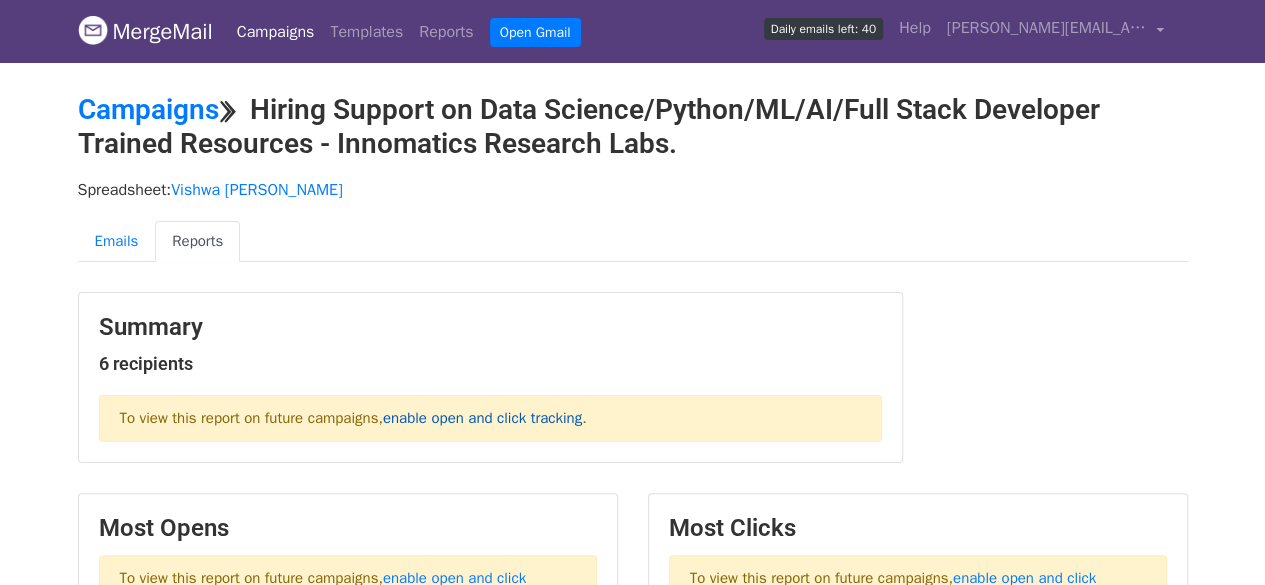 click on "enable open and click tracking" at bounding box center [482, 418] 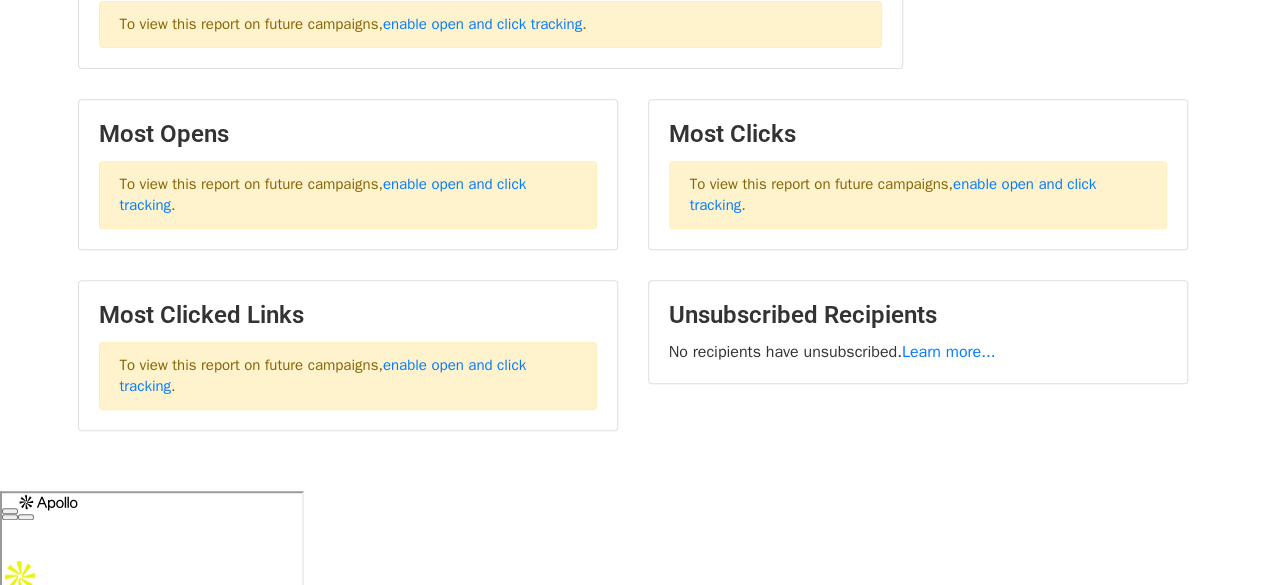 scroll, scrollTop: 400, scrollLeft: 0, axis: vertical 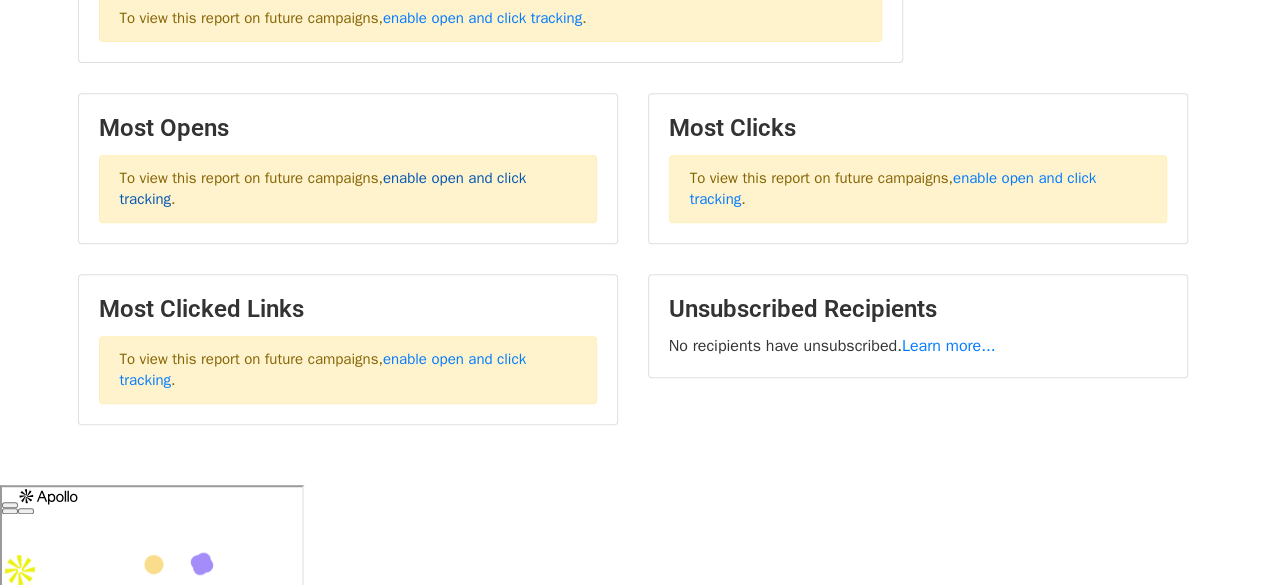 click on "enable open and click tracking" at bounding box center (323, 188) 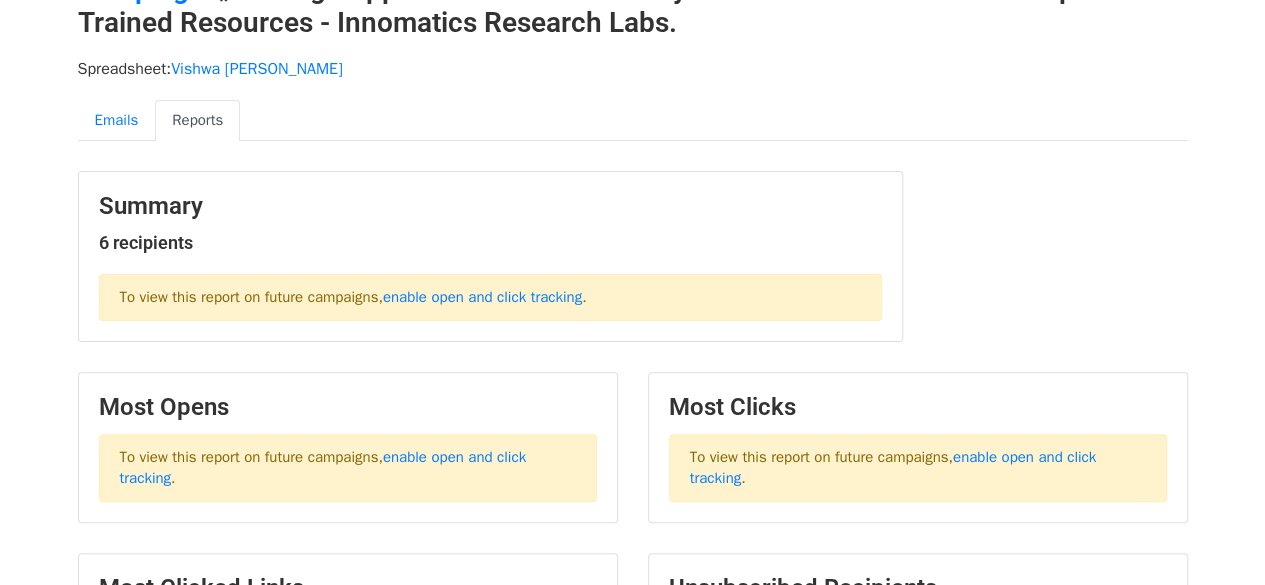 scroll, scrollTop: 0, scrollLeft: 0, axis: both 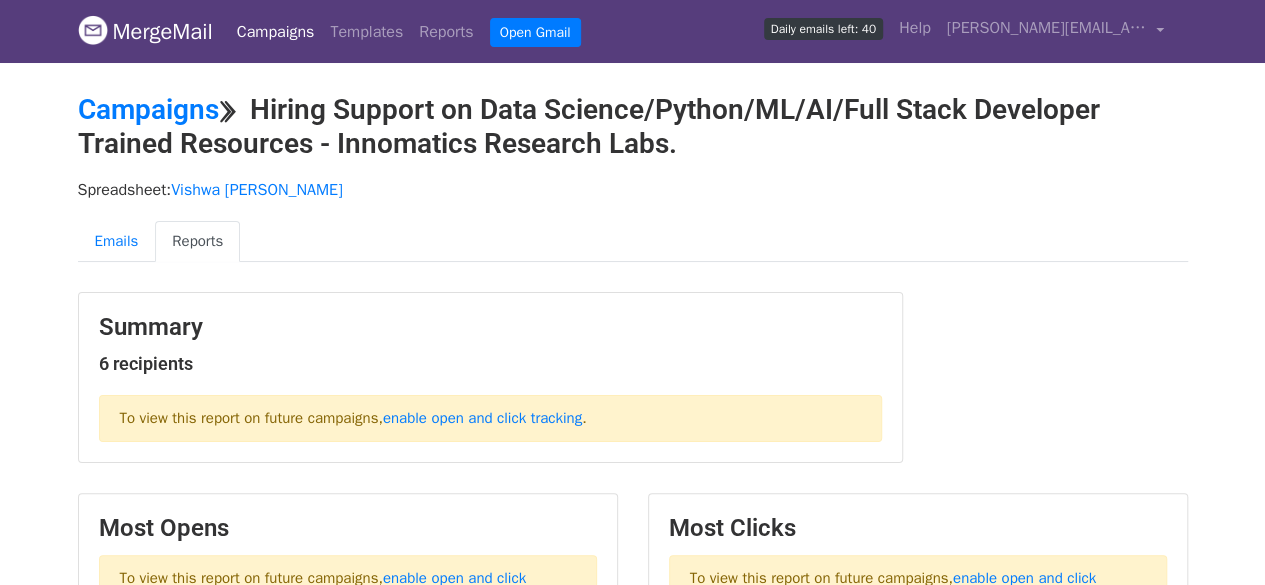 click on "Campaigns" at bounding box center [276, 32] 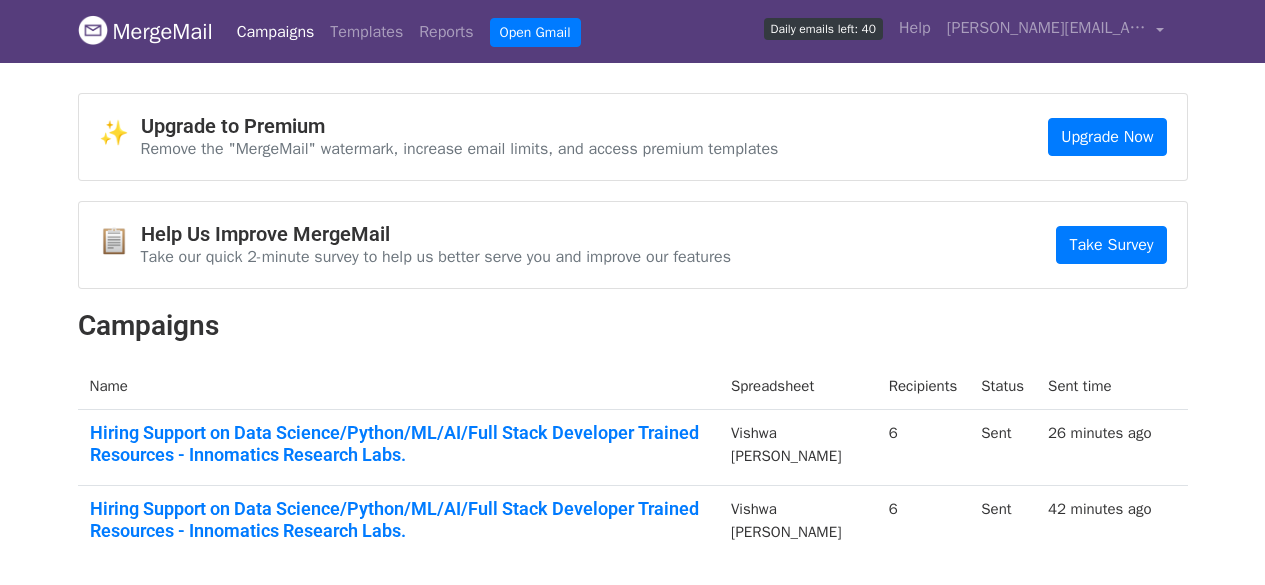 scroll, scrollTop: 0, scrollLeft: 0, axis: both 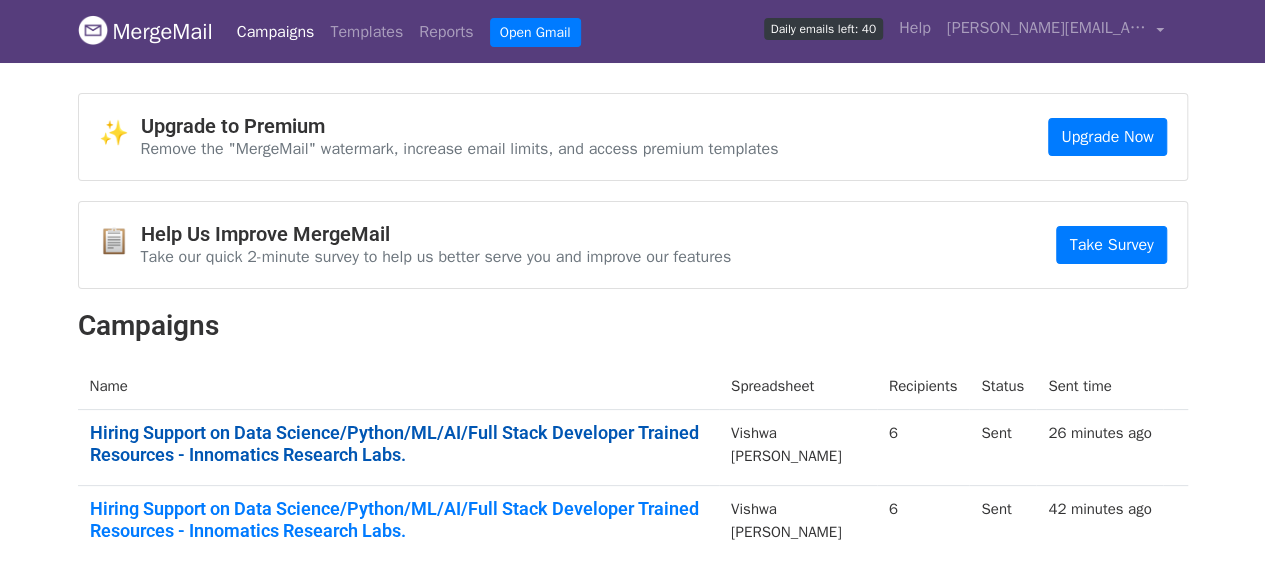 click on "Hiring Support on Data Science/Python/ML/AI/Full Stack Developer Trained Resources - Innomatics Research Labs." at bounding box center (398, 443) 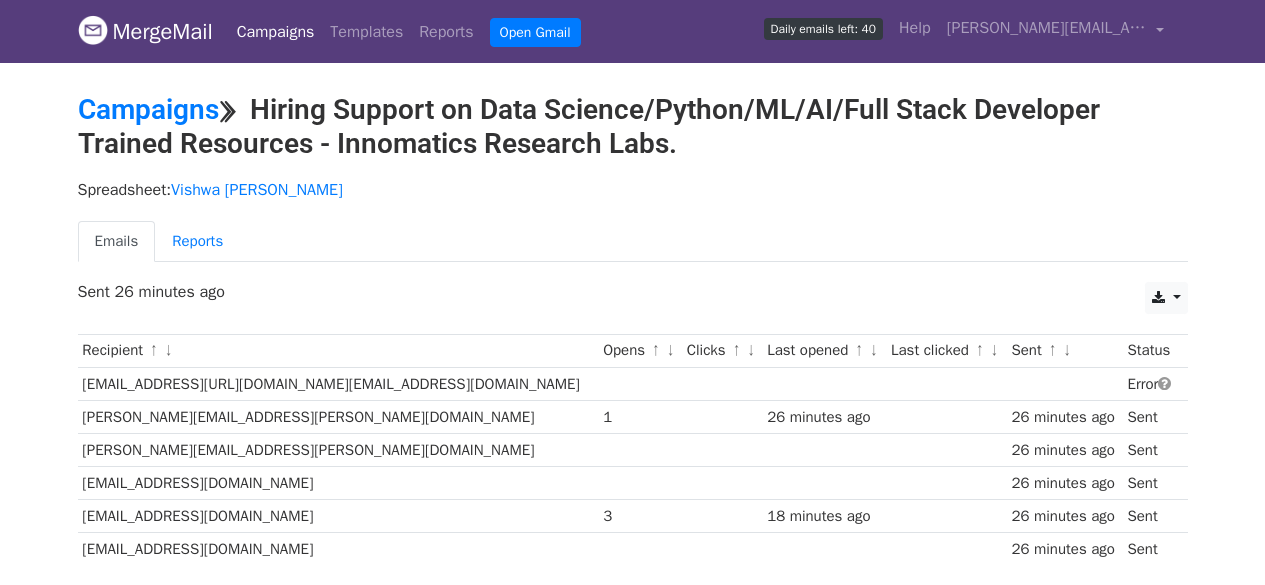scroll, scrollTop: 0, scrollLeft: 0, axis: both 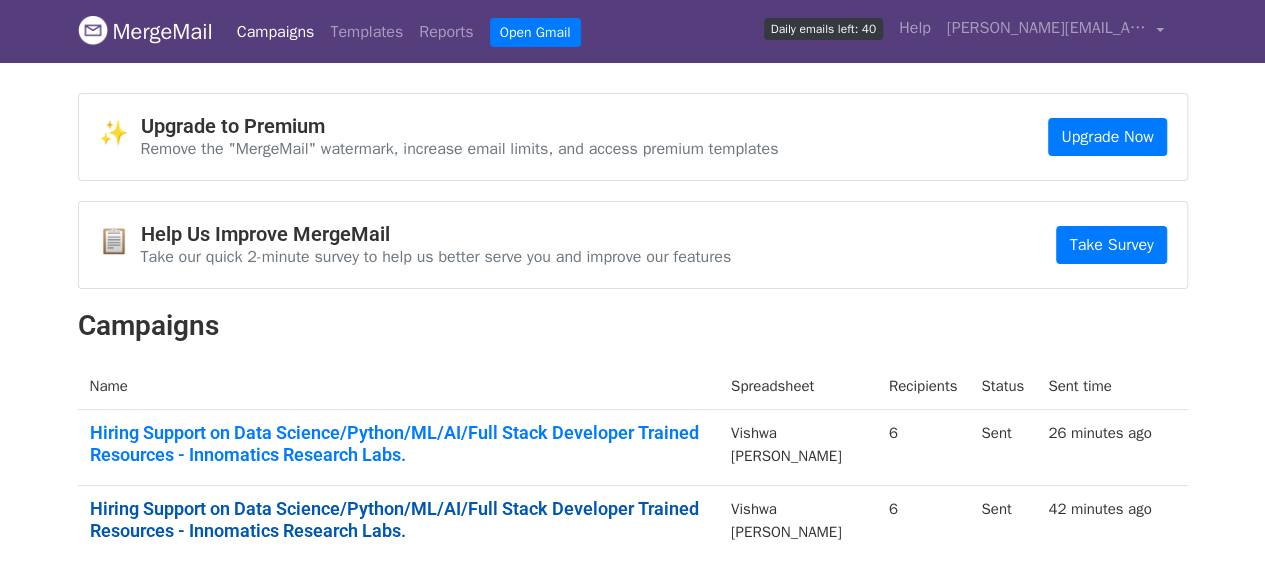 click on "Hiring Support on Data Science/Python/ML/AI/Full Stack Developer Trained Resources - Innomatics Research Labs." at bounding box center [398, 519] 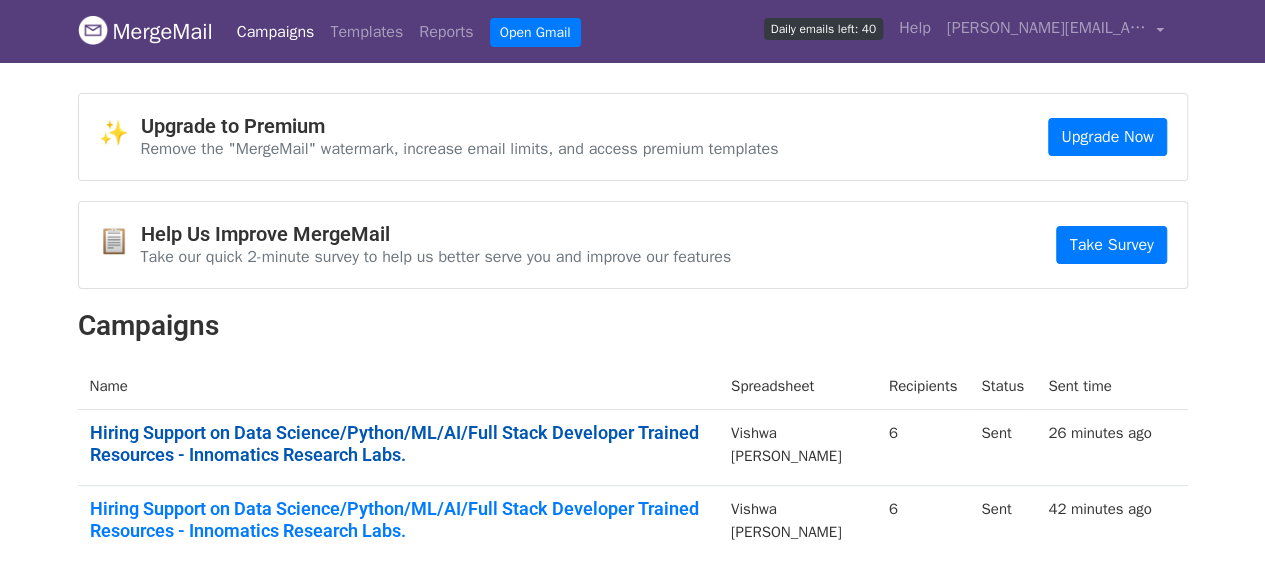 click on "Hiring Support on Data Science/Python/ML/AI/Full Stack Developer Trained Resources - Innomatics Research Labs." at bounding box center (398, 443) 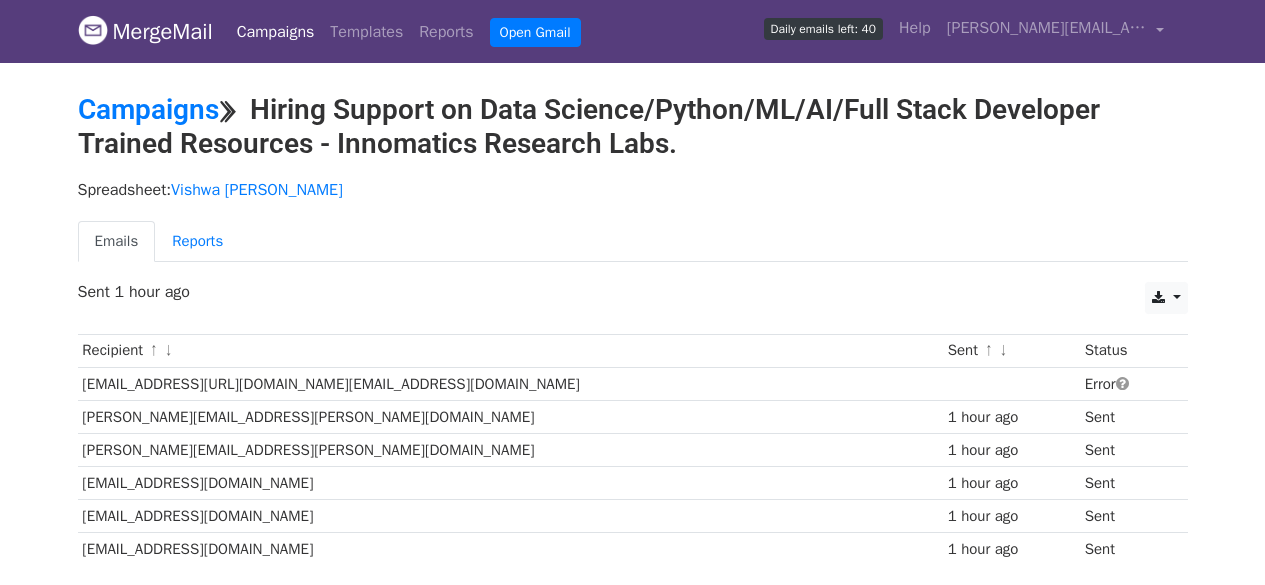 scroll, scrollTop: 0, scrollLeft: 0, axis: both 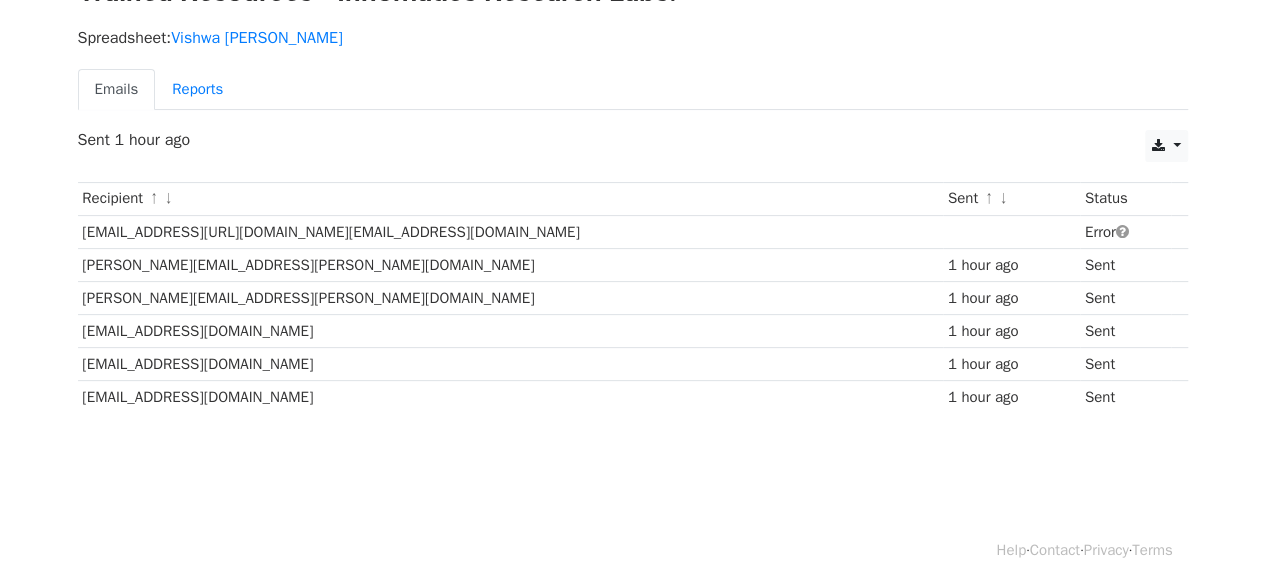drag, startPoint x: 1277, startPoint y: 124, endPoint x: 434, endPoint y: 191, distance: 845.6583 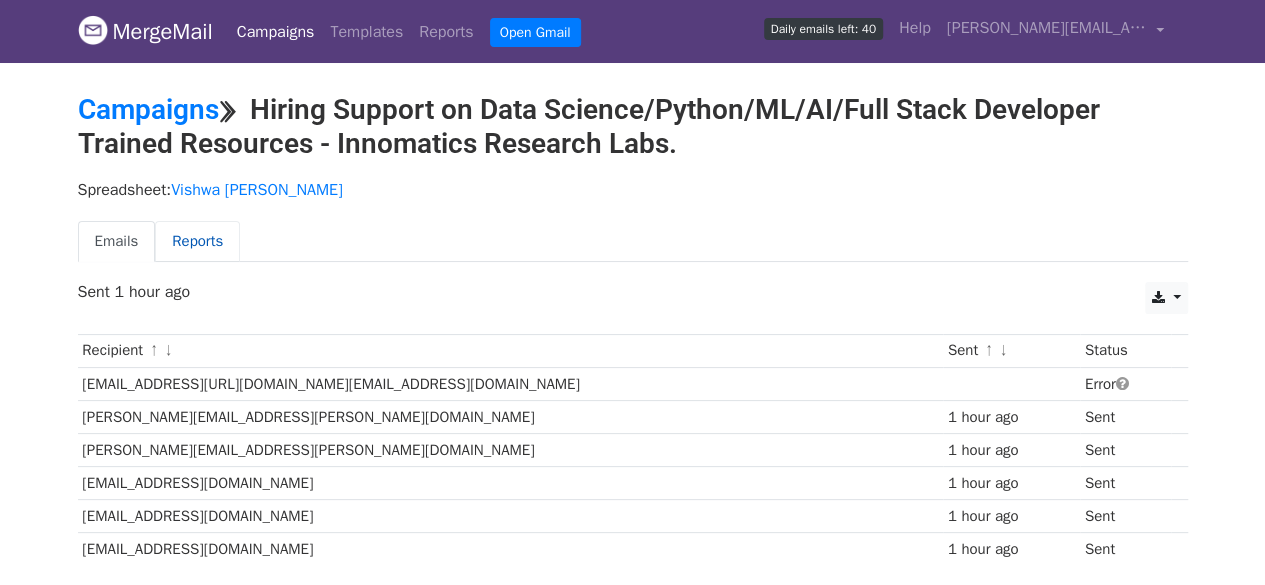 click on "Reports" at bounding box center (197, 241) 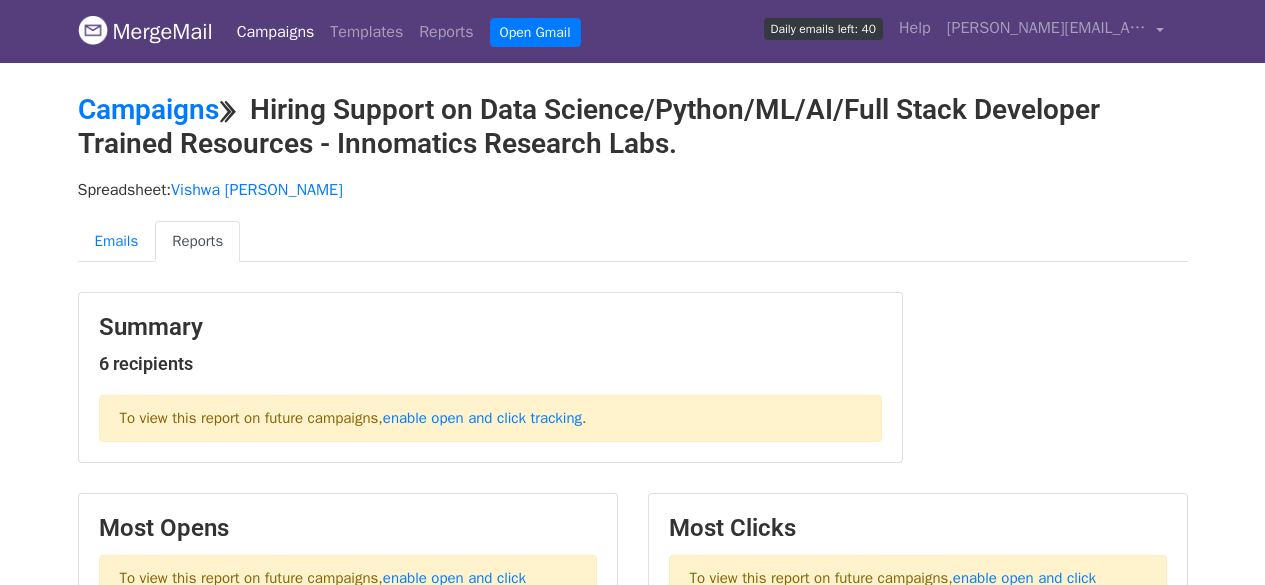 scroll, scrollTop: 0, scrollLeft: 0, axis: both 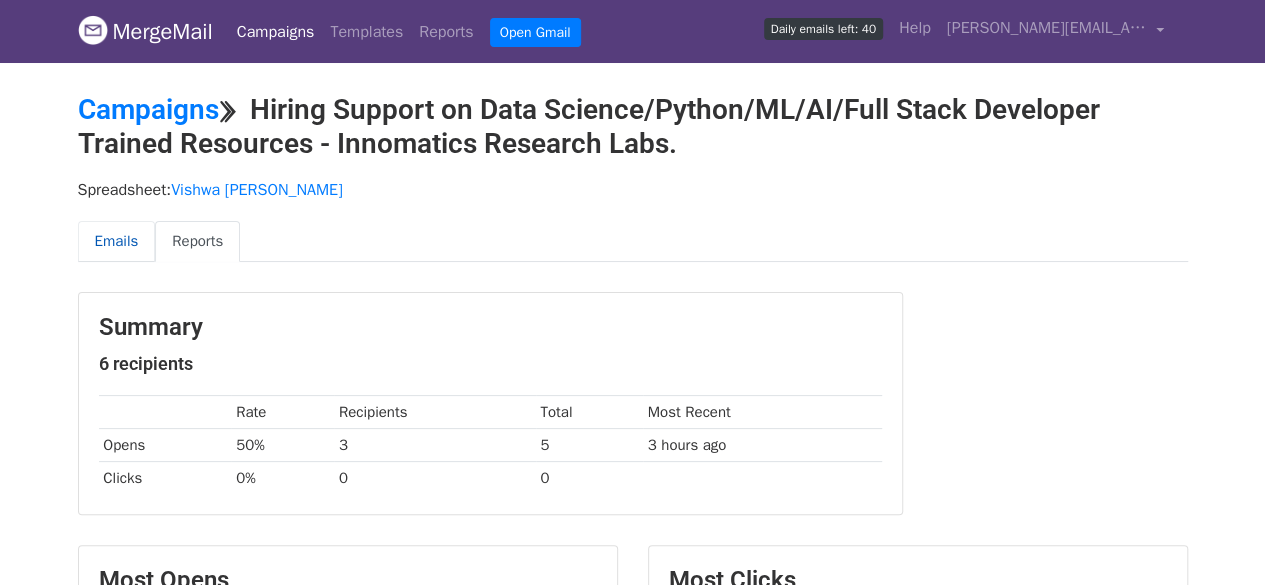 click on "Emails" at bounding box center [117, 241] 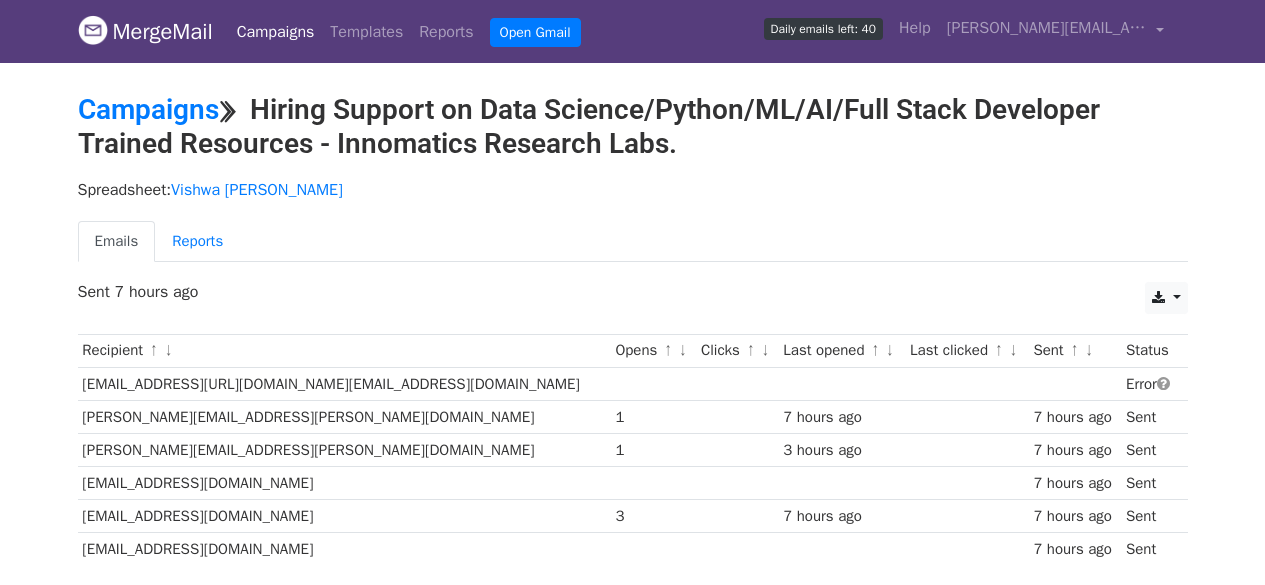 scroll, scrollTop: 0, scrollLeft: 0, axis: both 